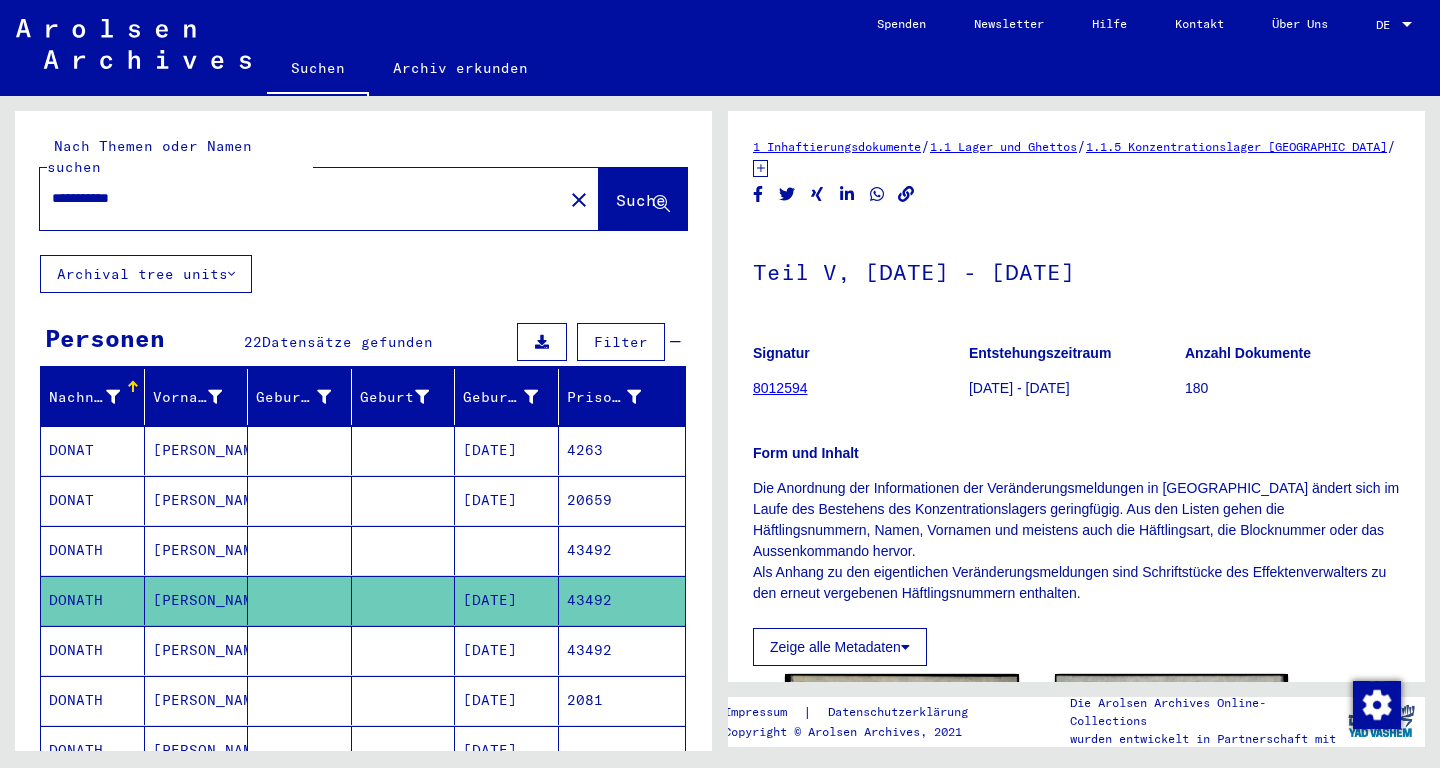 scroll, scrollTop: 0, scrollLeft: 0, axis: both 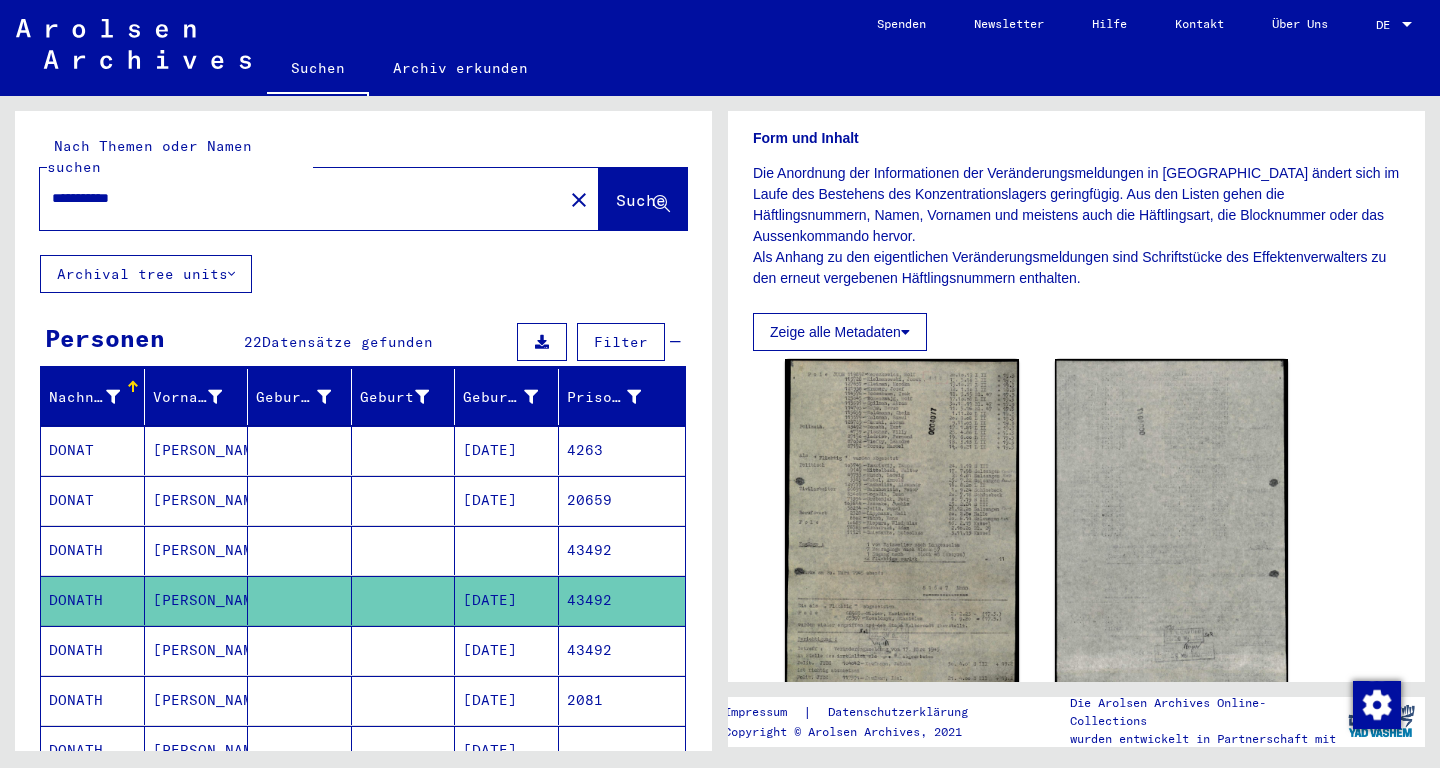 click on "**********" 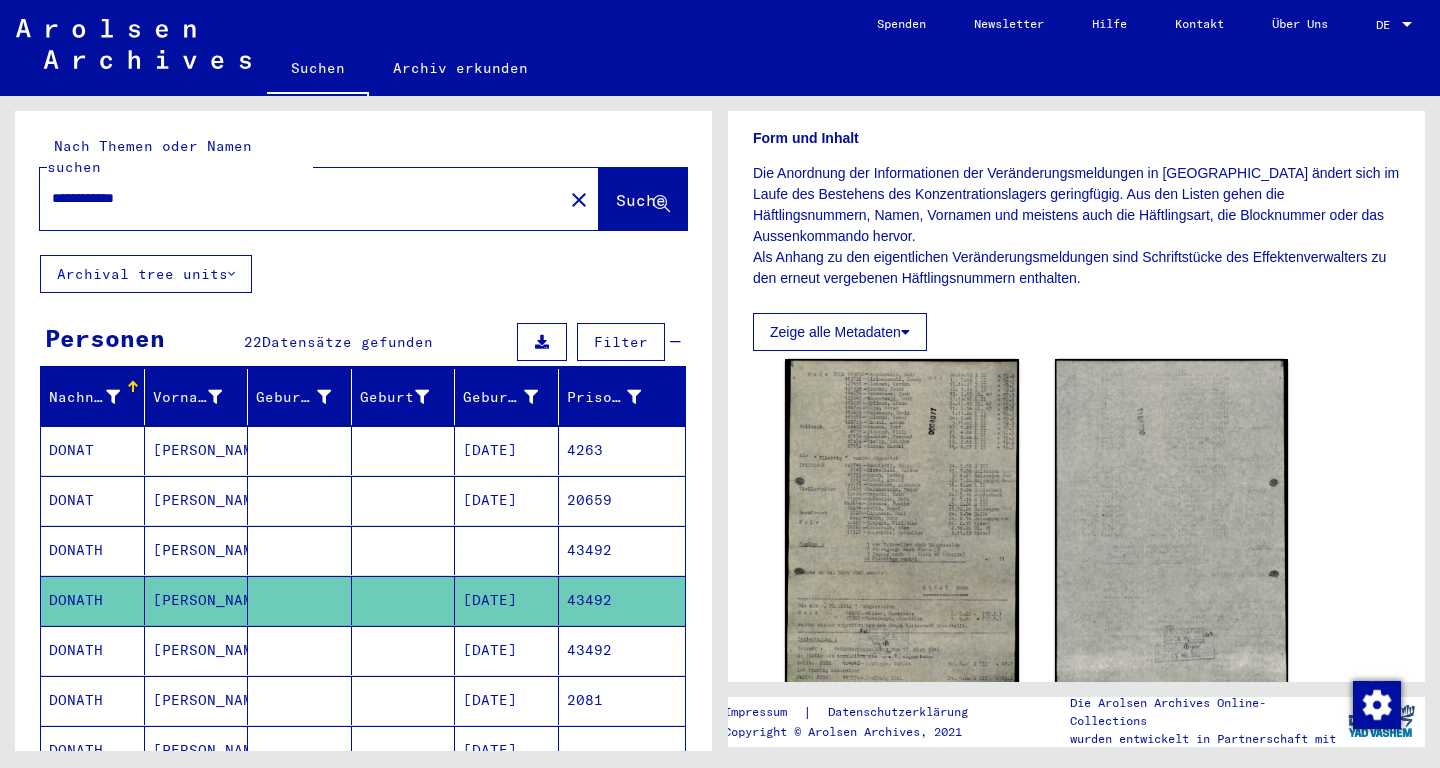 type on "**********" 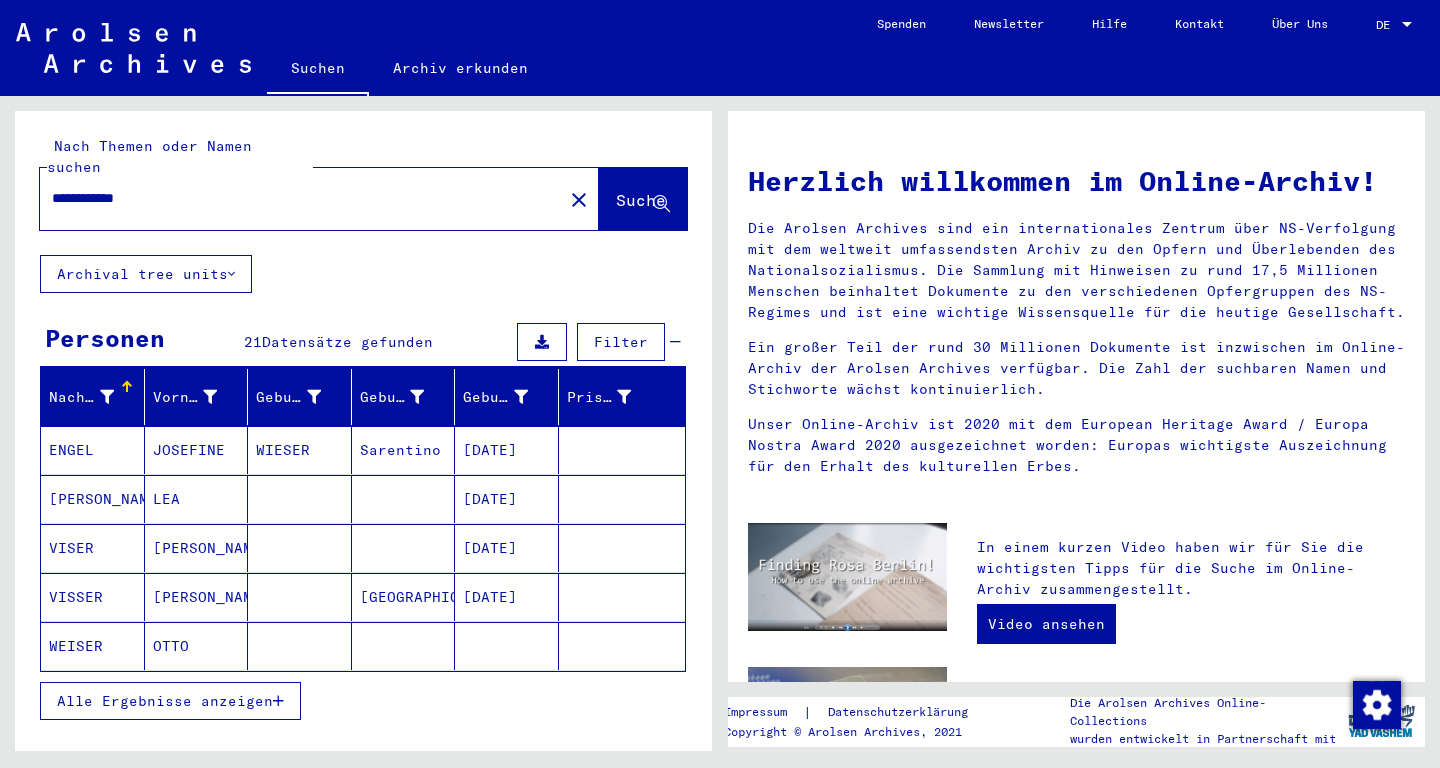 click on "Alle Ergebnisse anzeigen" at bounding box center (165, 701) 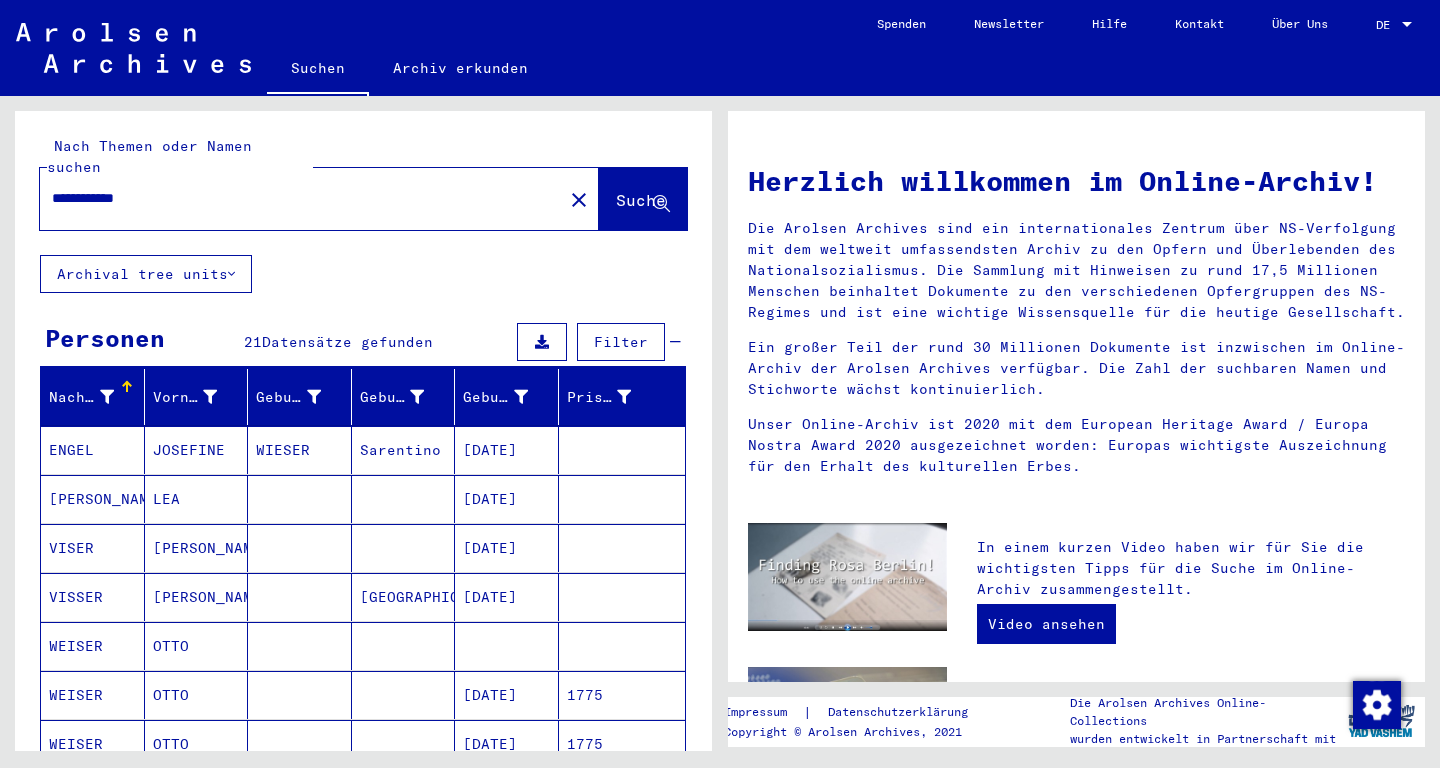click on "OTTO" at bounding box center (197, 695) 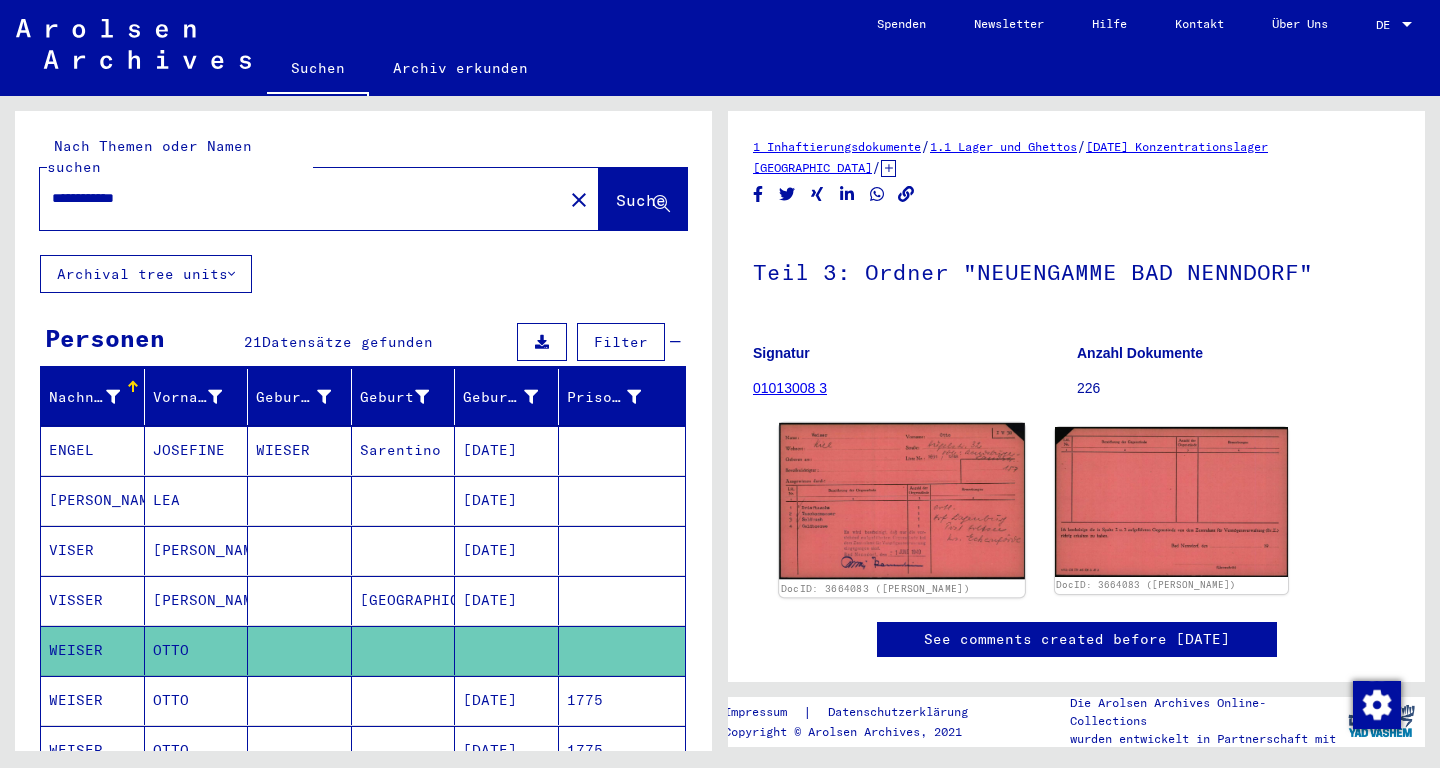 click 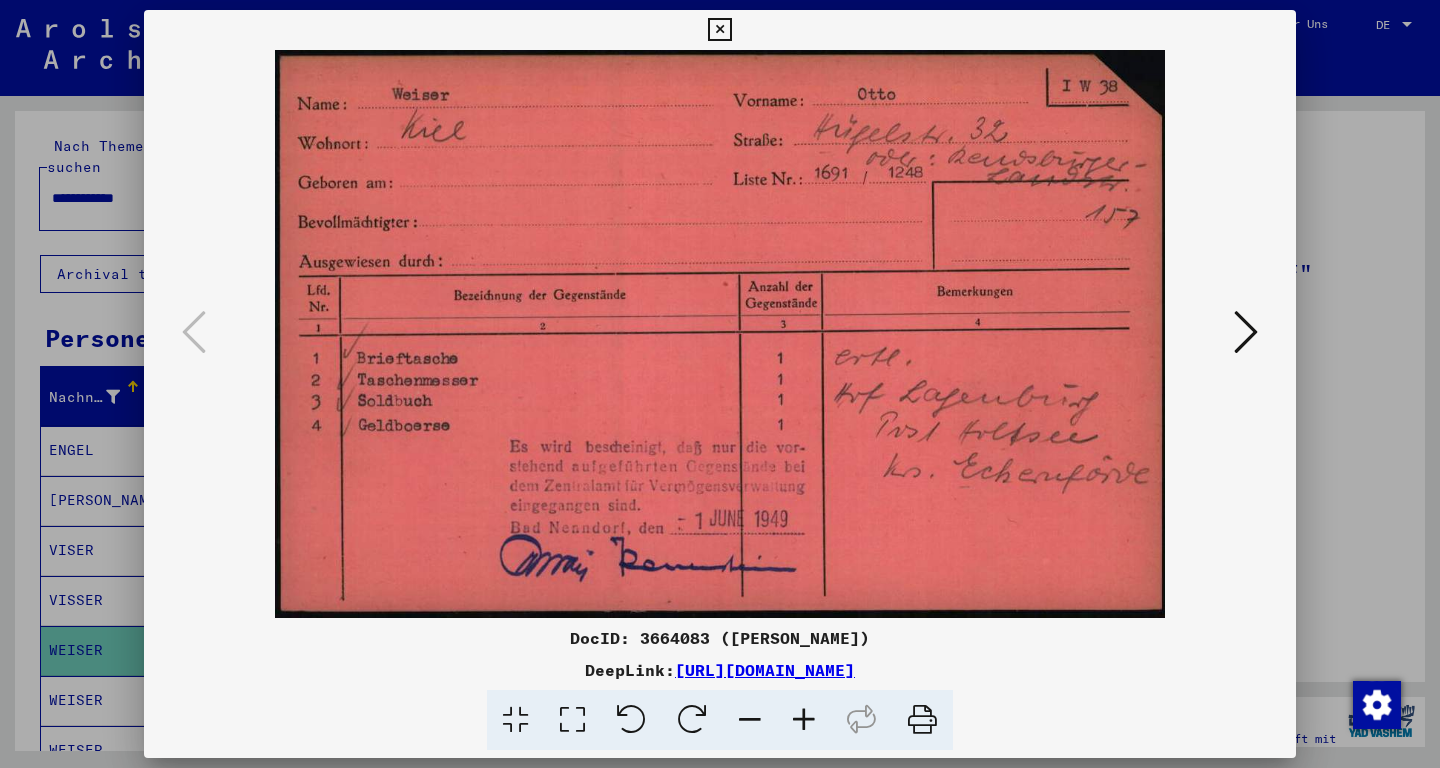click at bounding box center (1246, 332) 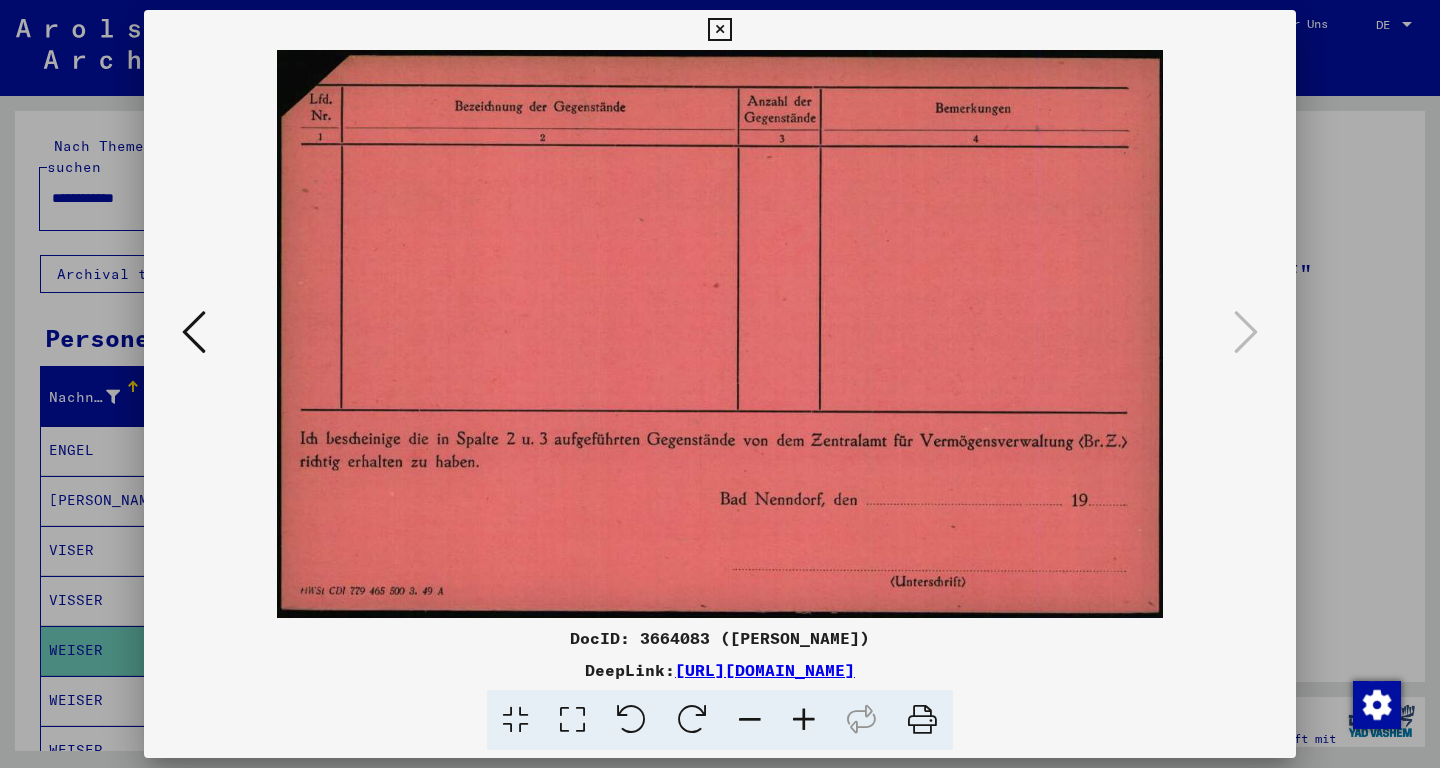 click at bounding box center (719, 30) 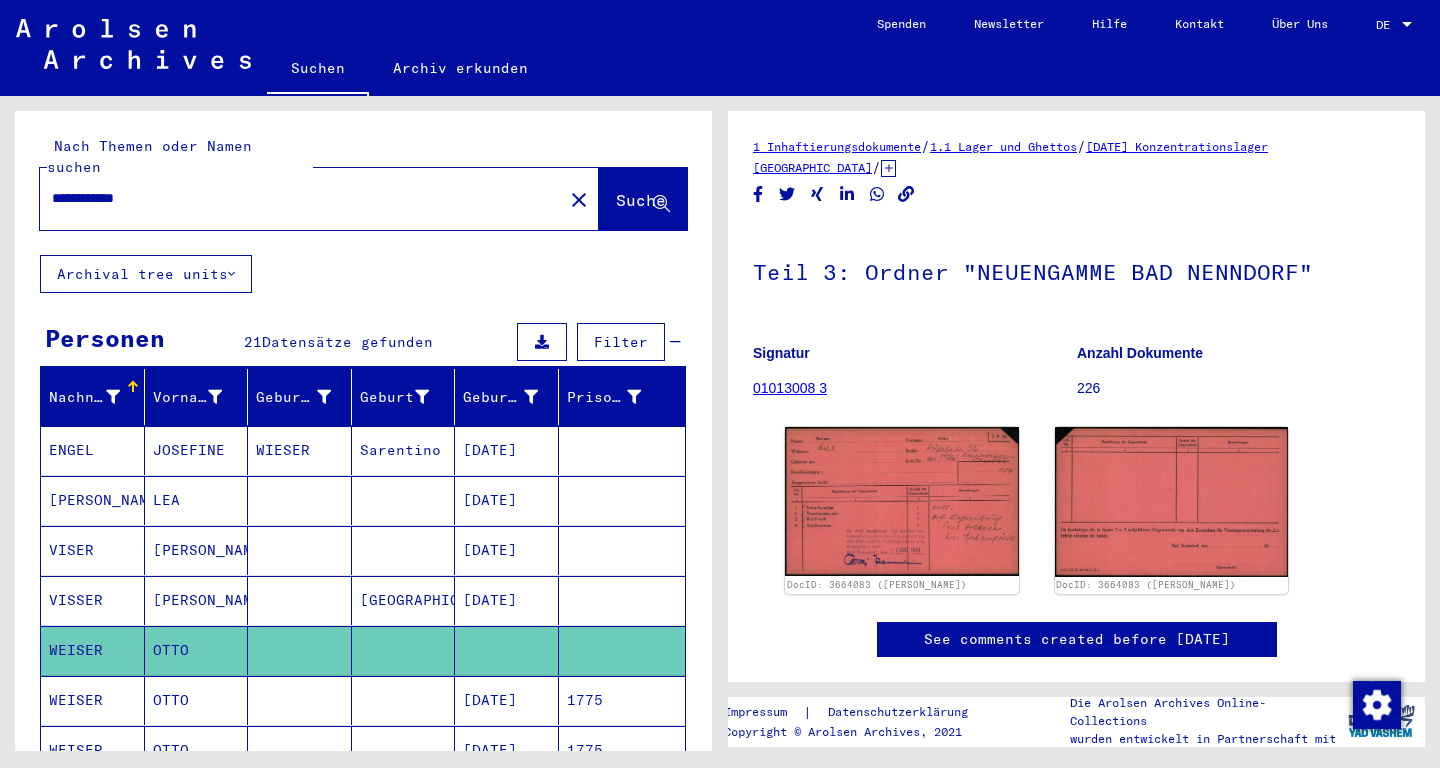 scroll, scrollTop: 315, scrollLeft: 0, axis: vertical 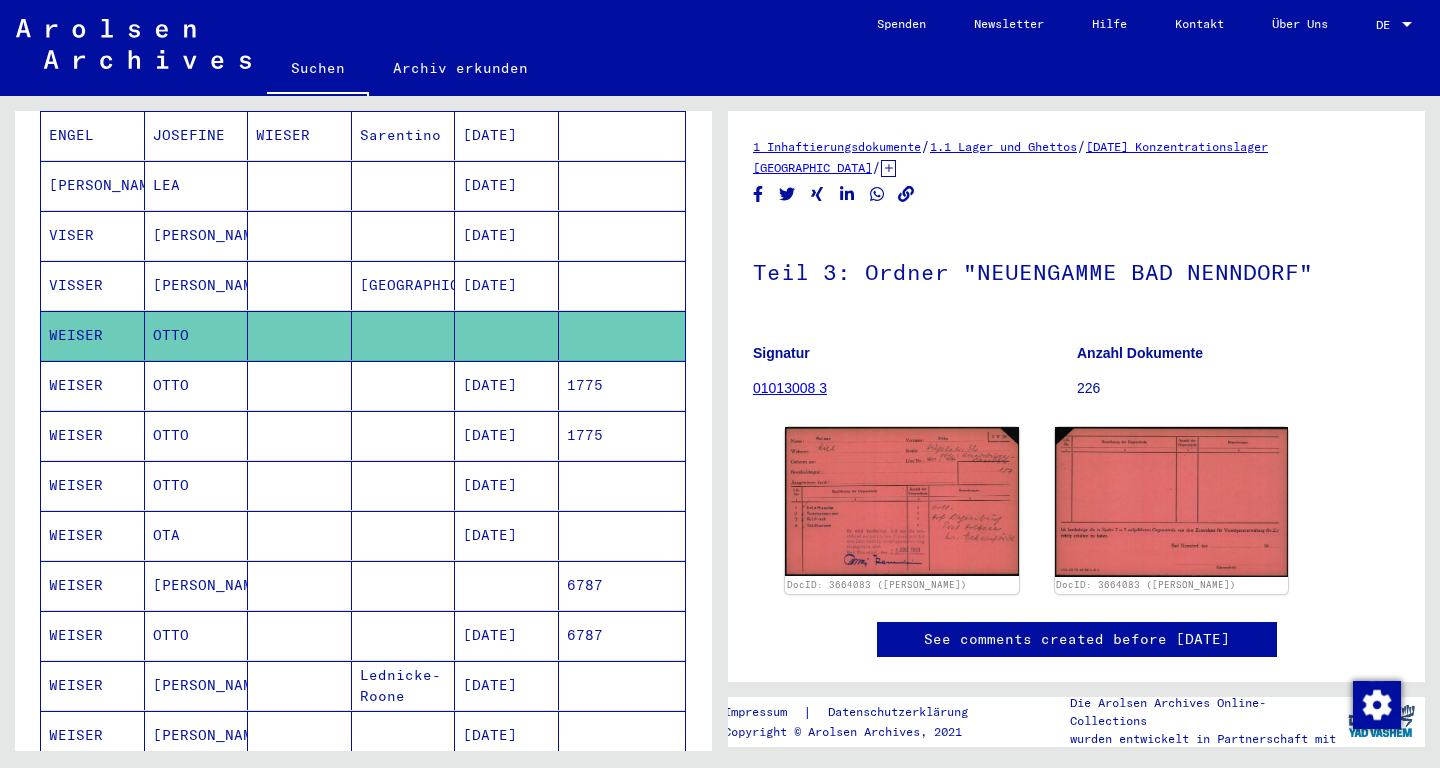 click on "OTTO" at bounding box center (197, 435) 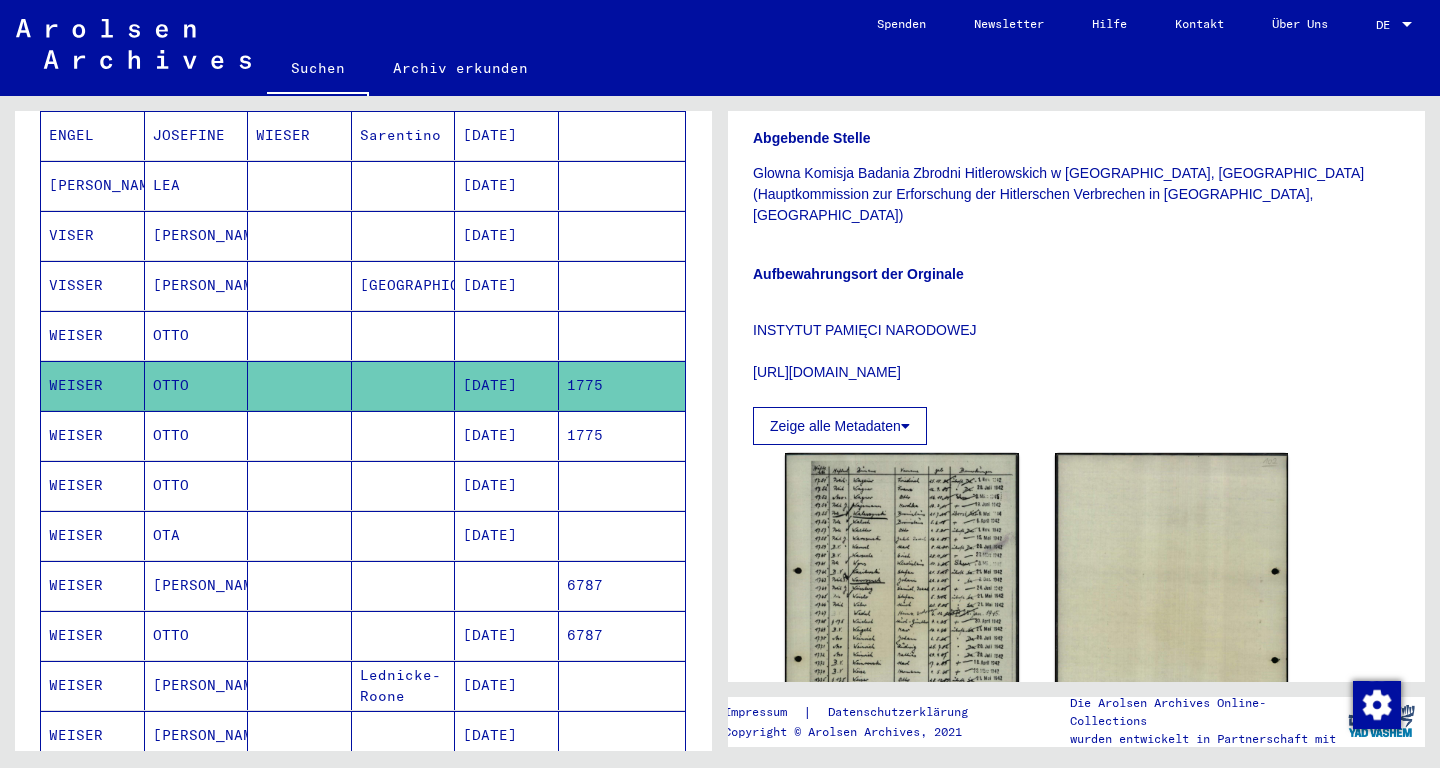 scroll, scrollTop: 630, scrollLeft: 0, axis: vertical 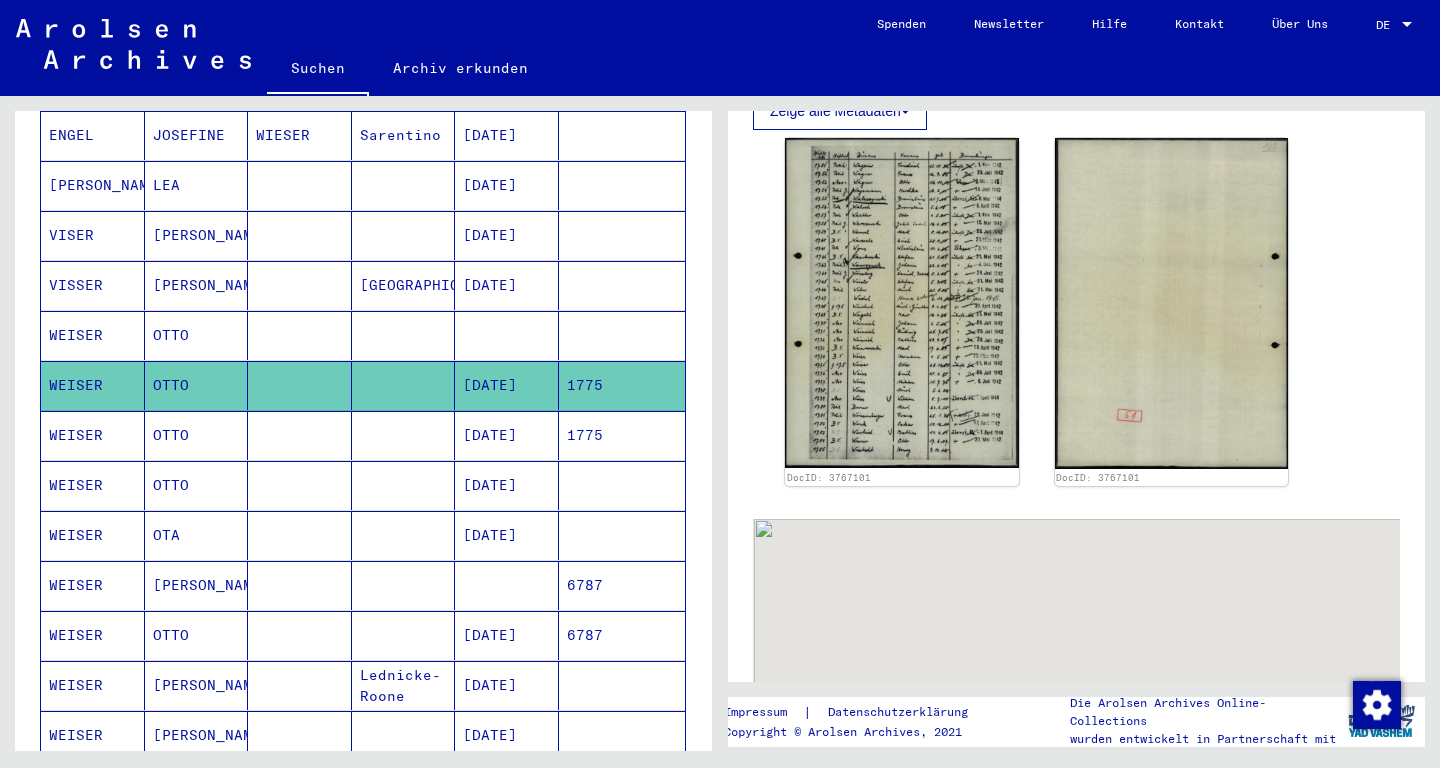 click on "OTTO" at bounding box center [197, 485] 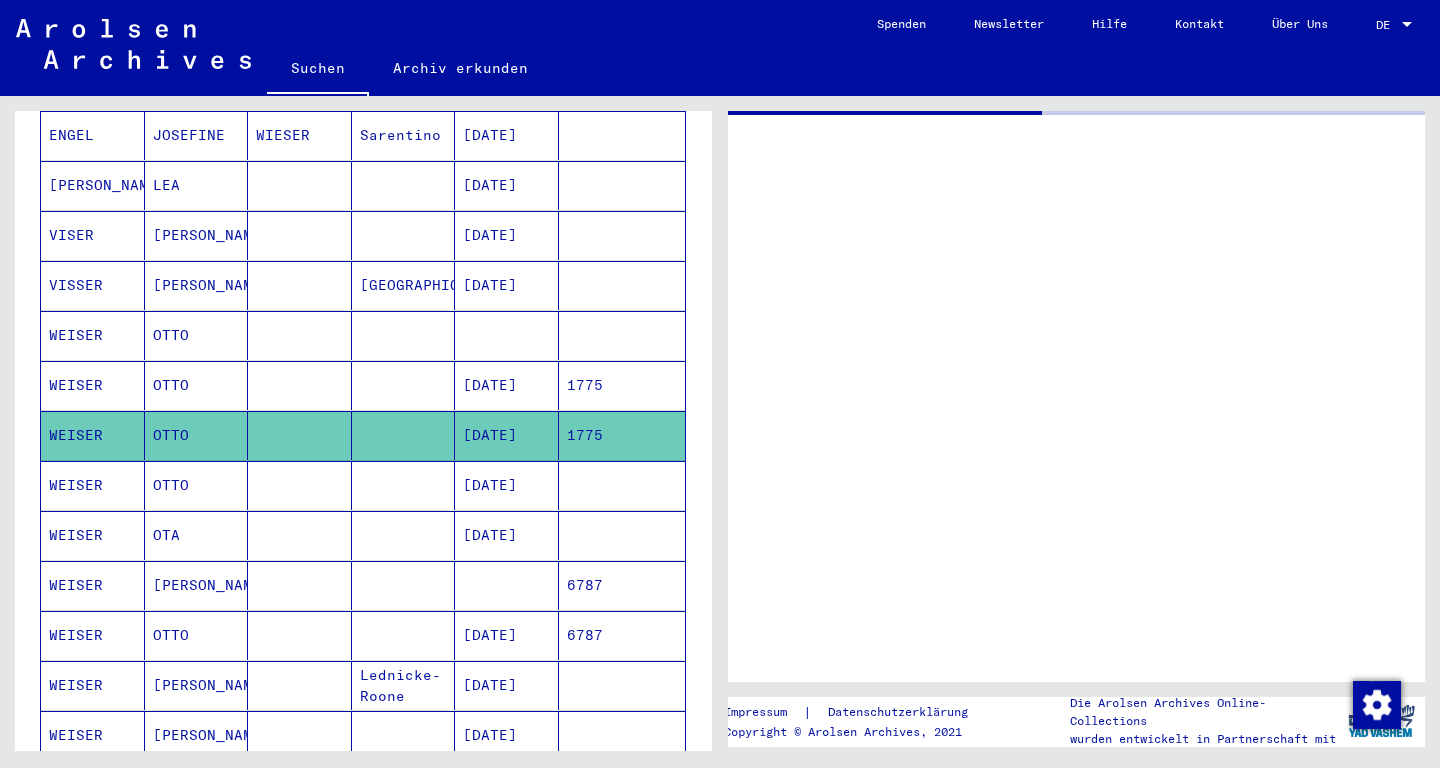 scroll, scrollTop: 0, scrollLeft: 0, axis: both 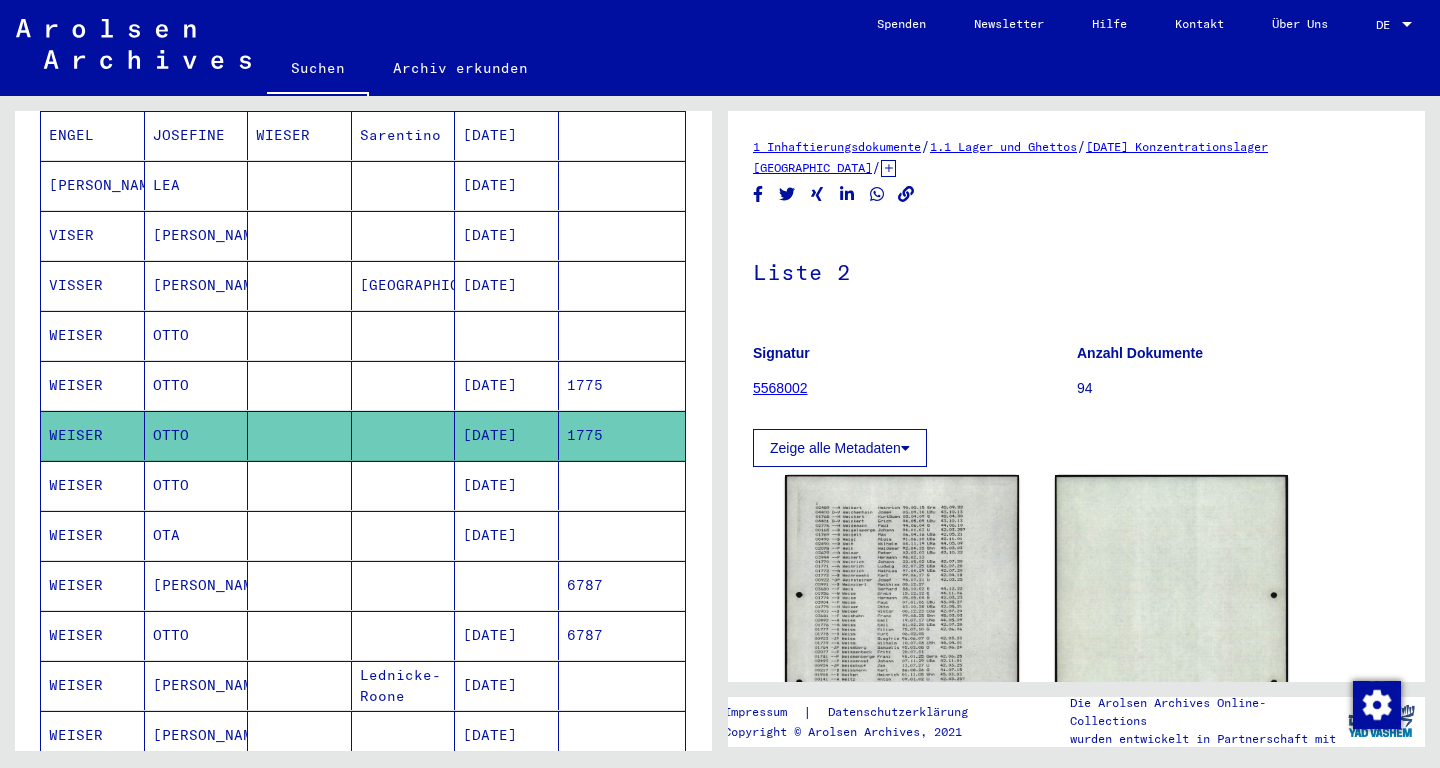 click on "OTTO" at bounding box center (197, 535) 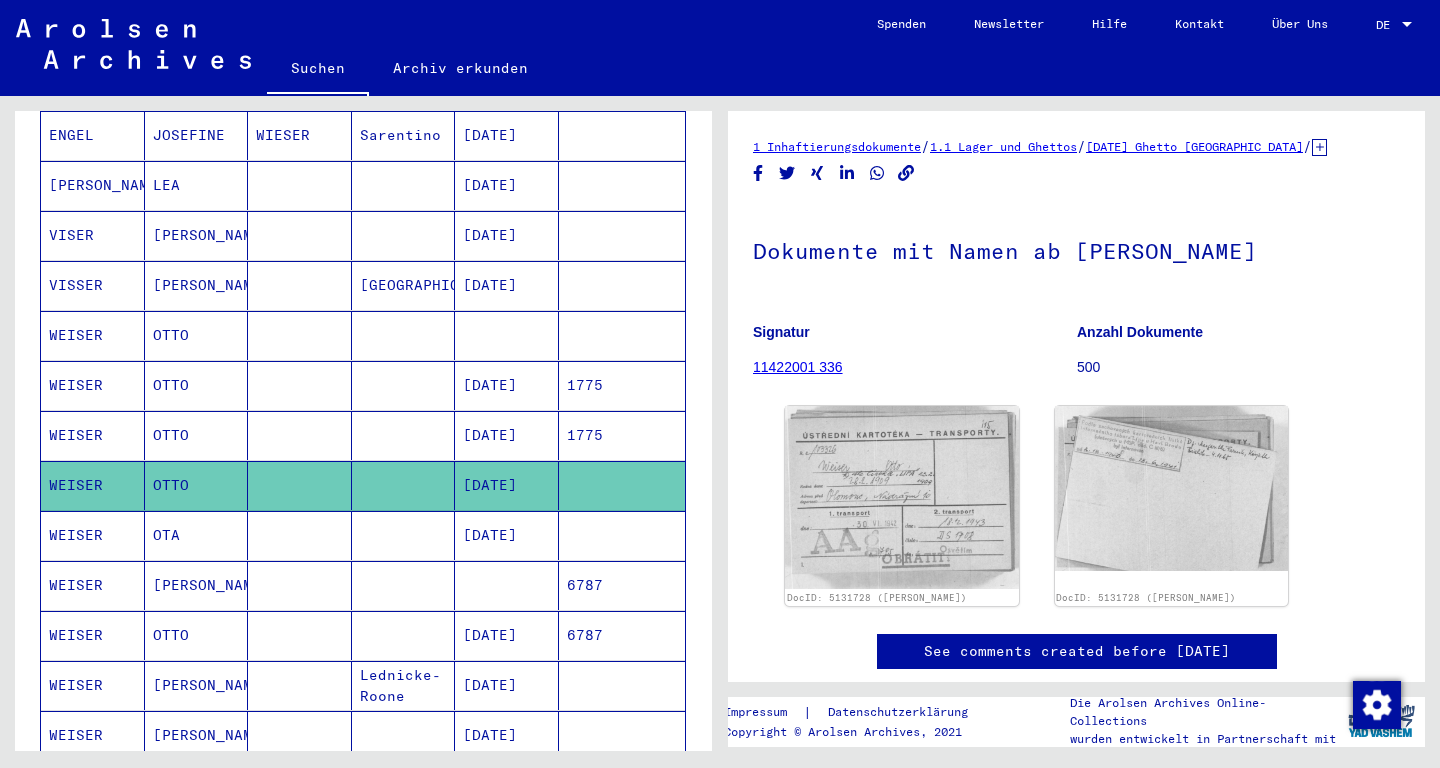 scroll, scrollTop: 420, scrollLeft: 0, axis: vertical 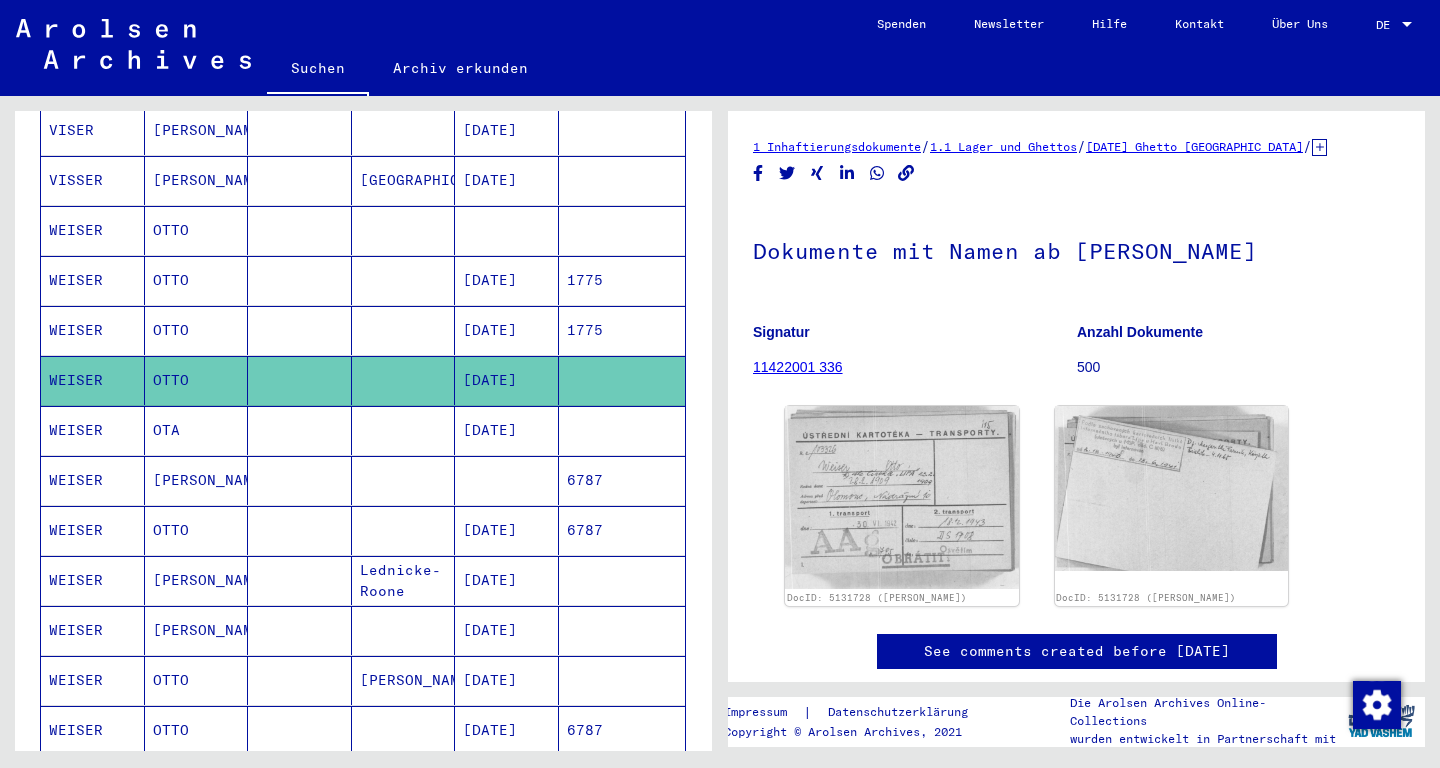 click on "OTA" at bounding box center (197, 480) 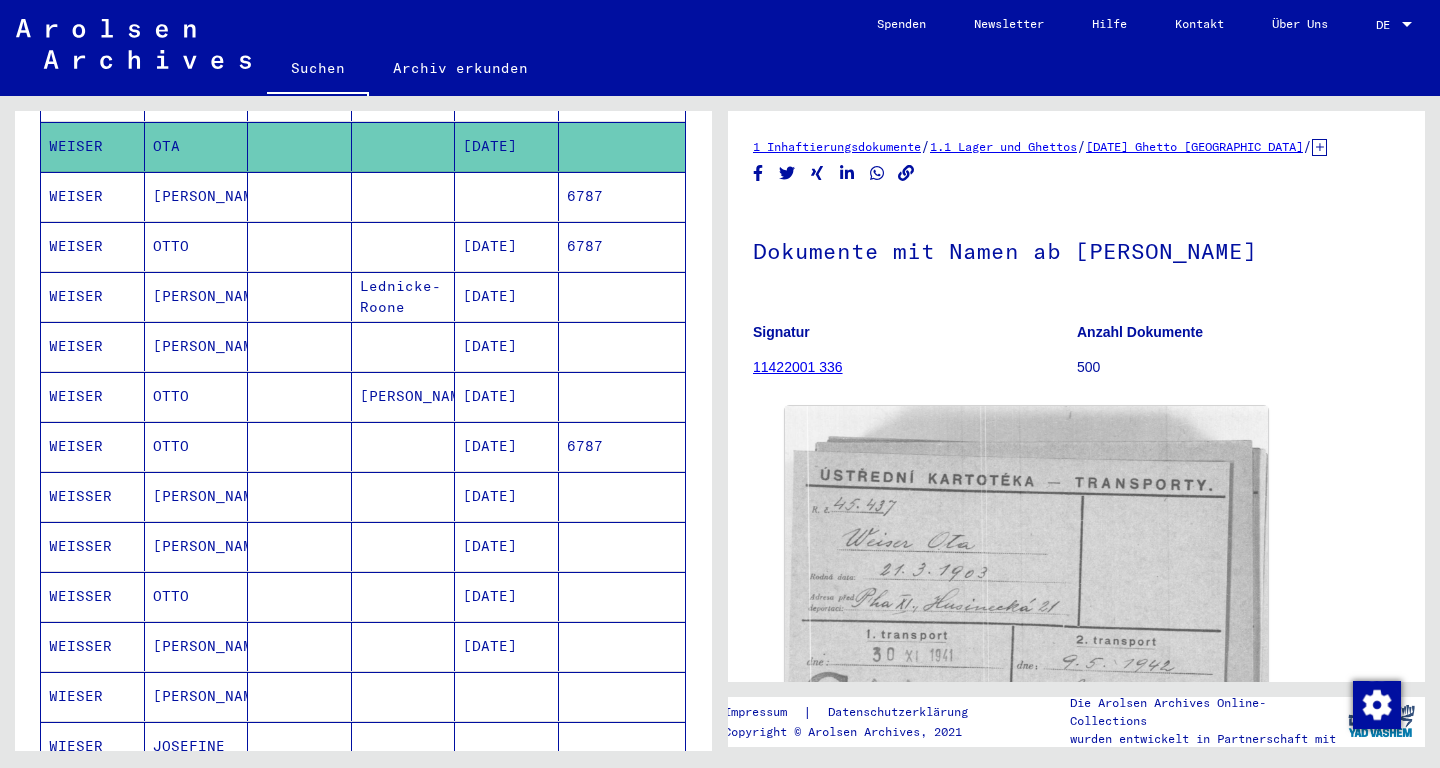 scroll, scrollTop: 735, scrollLeft: 0, axis: vertical 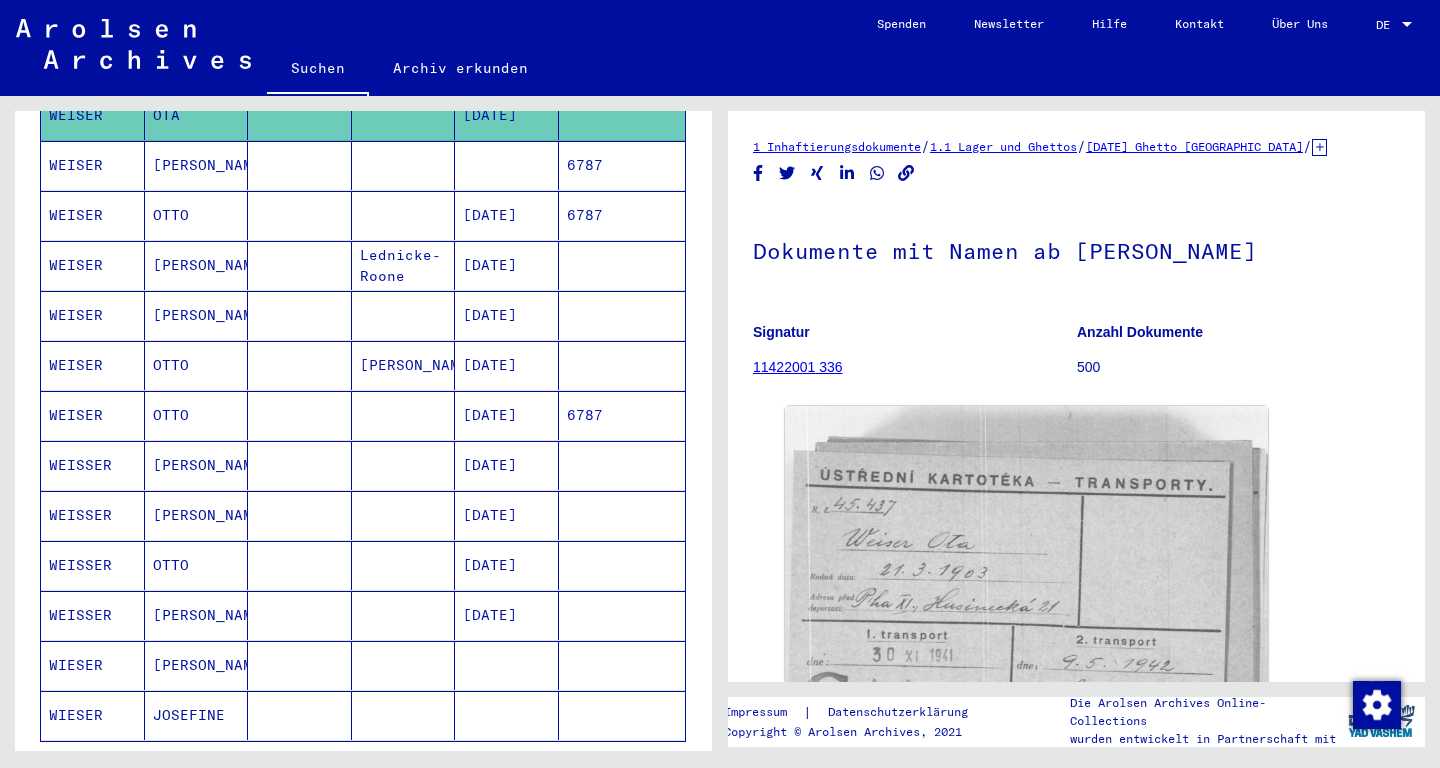 click on "[PERSON_NAME]" at bounding box center (197, 515) 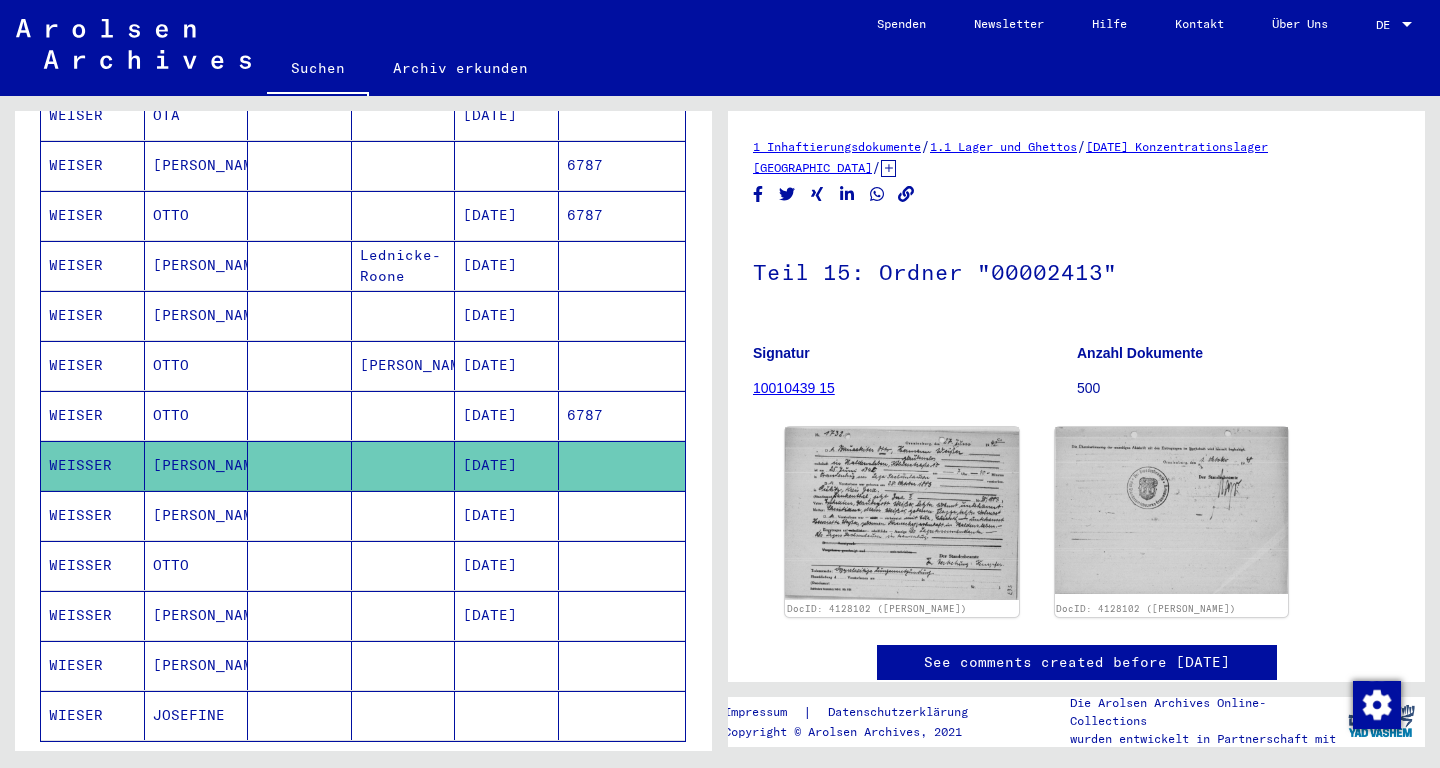 click on "DocID: 4128102 ([PERSON_NAME]) DocID: 4128102 ([PERSON_NAME])" 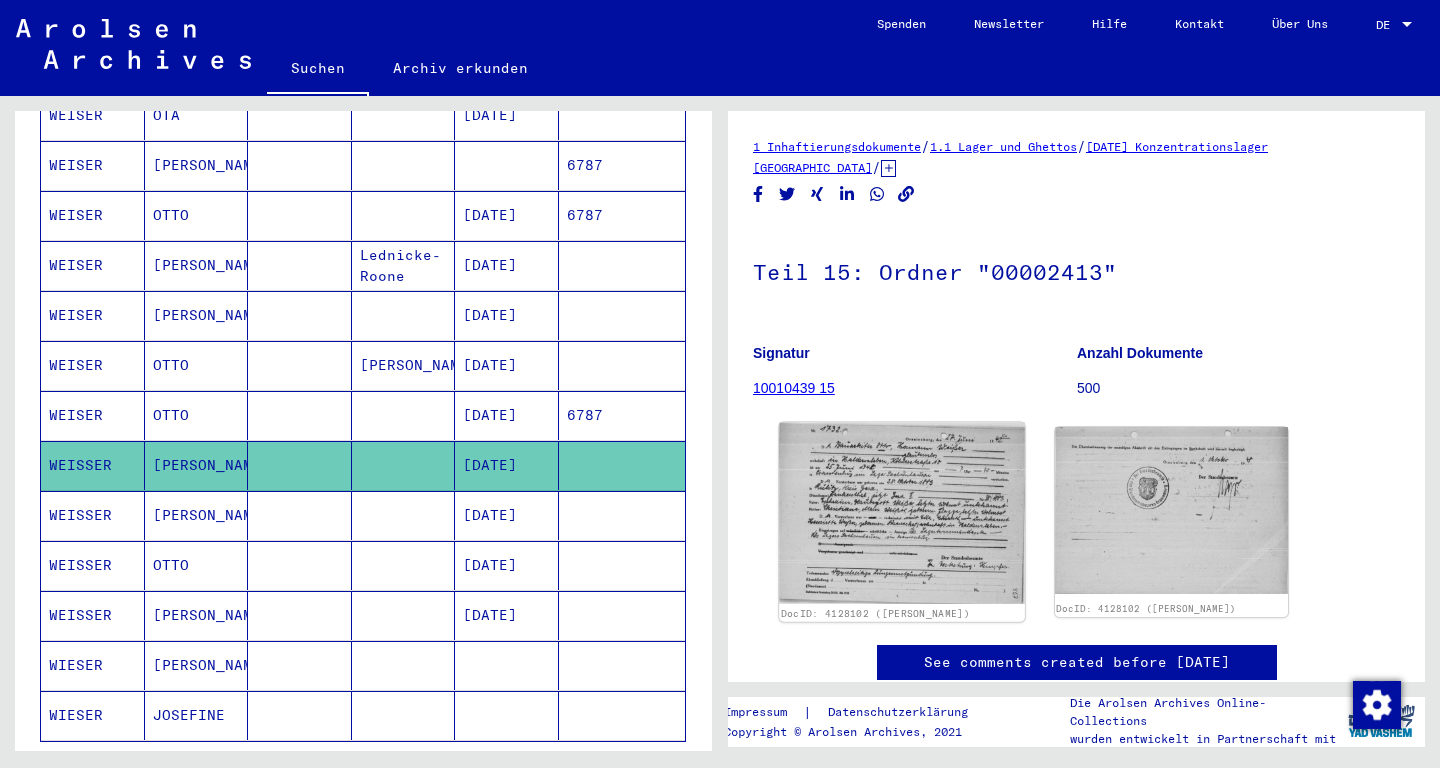 click 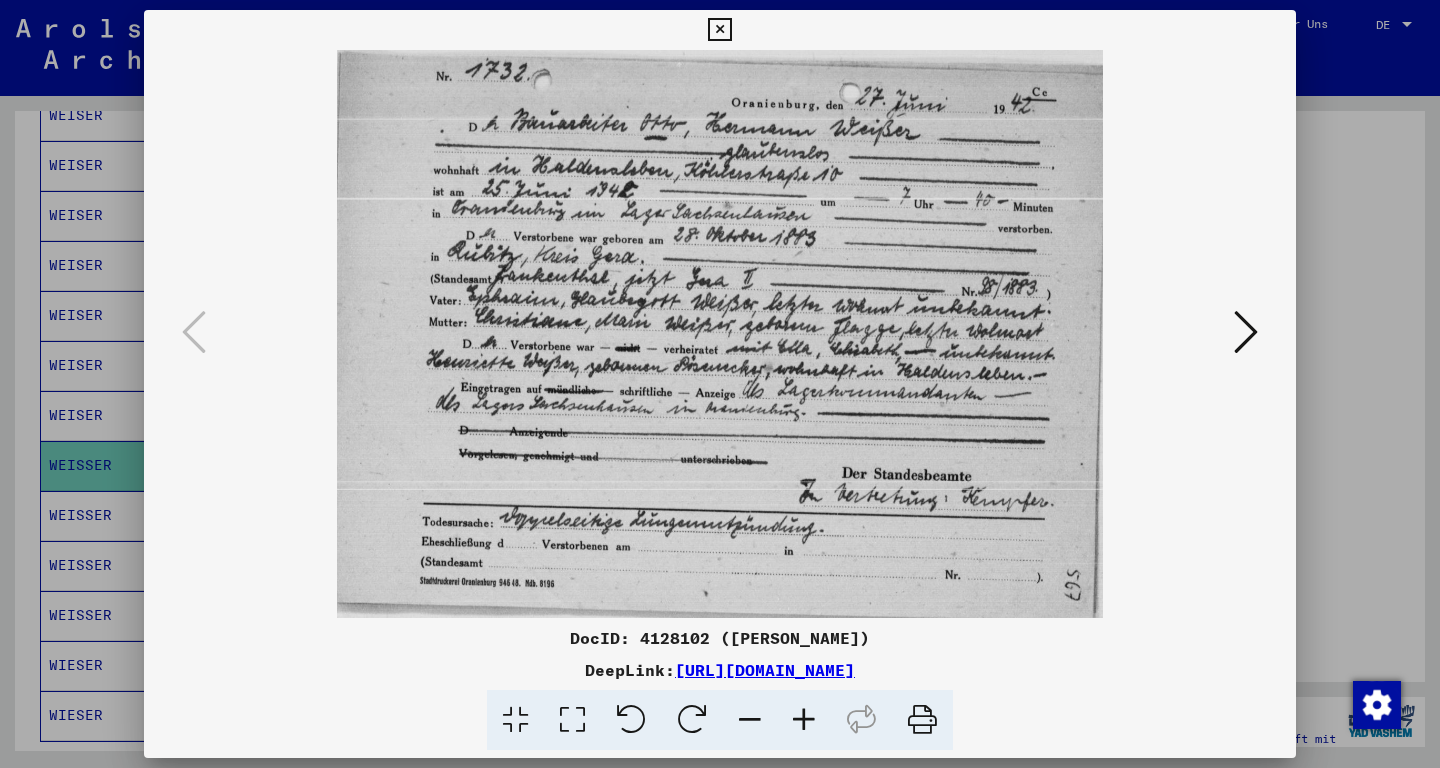 click at bounding box center (804, 720) 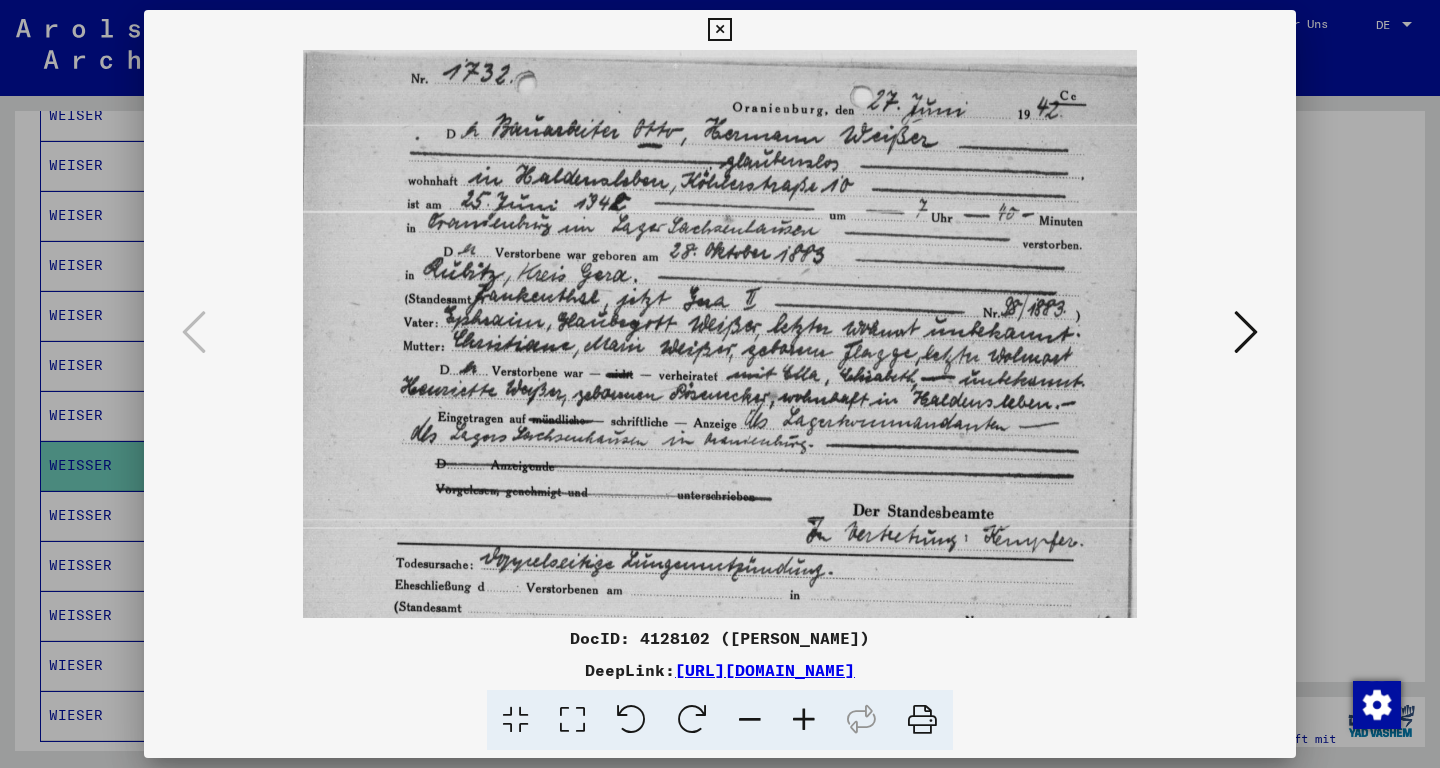 click at bounding box center [804, 720] 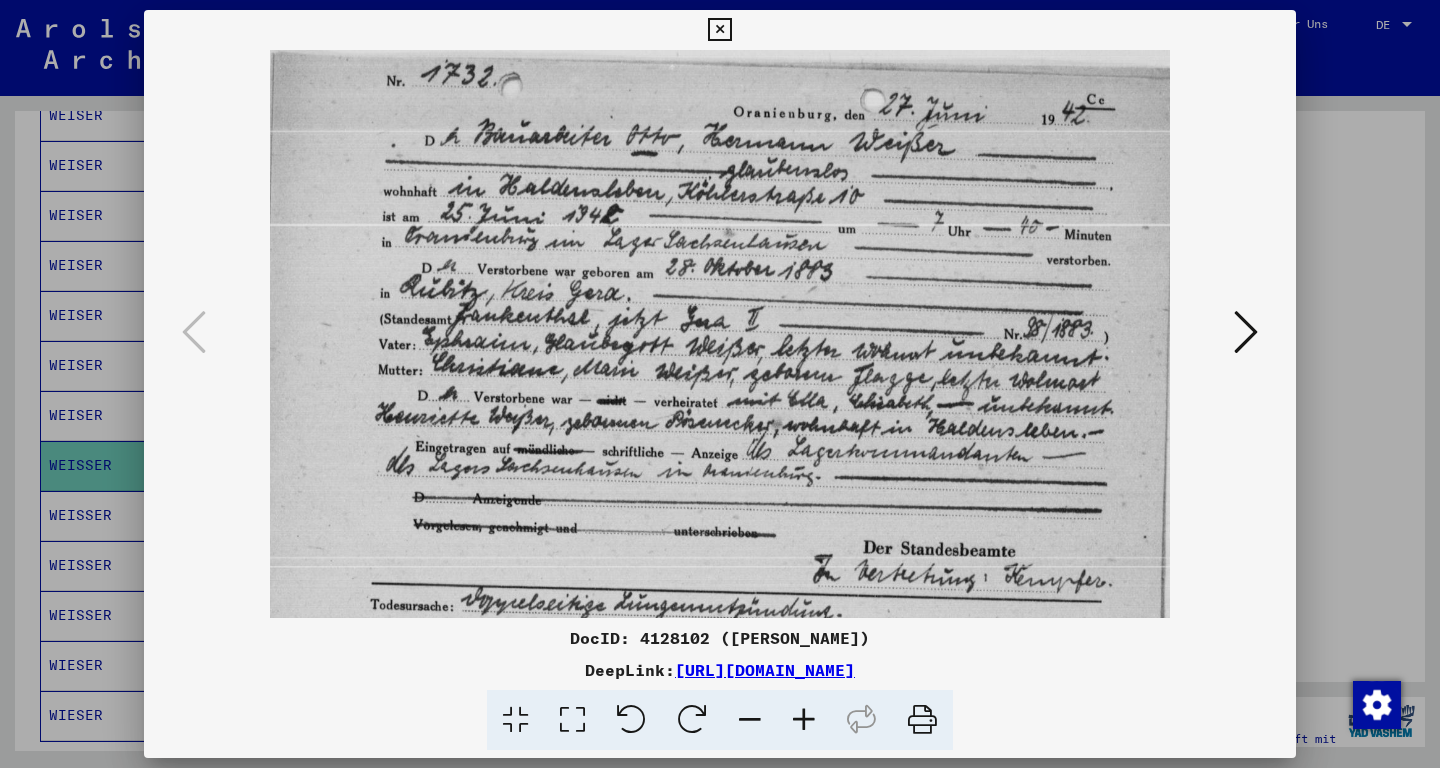 click at bounding box center [804, 720] 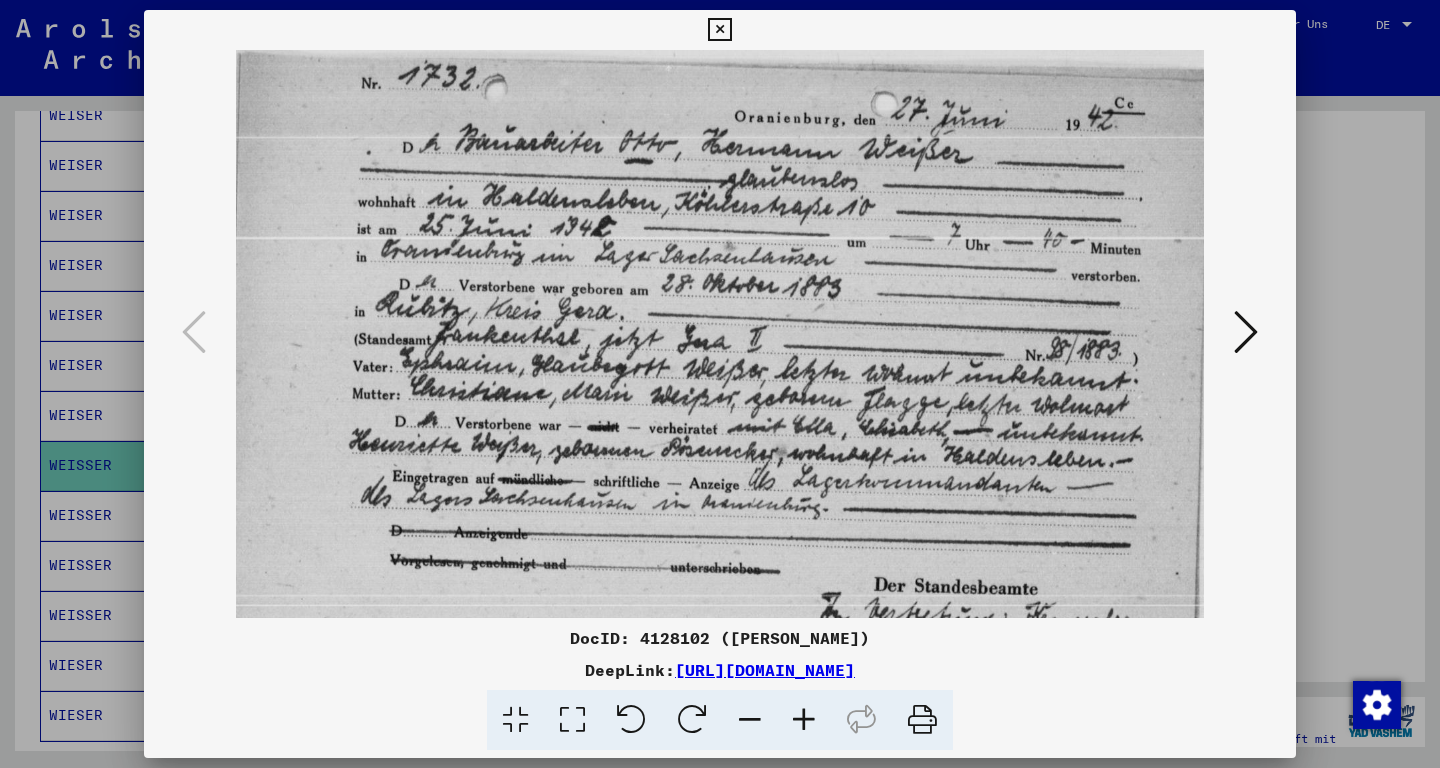 click at bounding box center [804, 720] 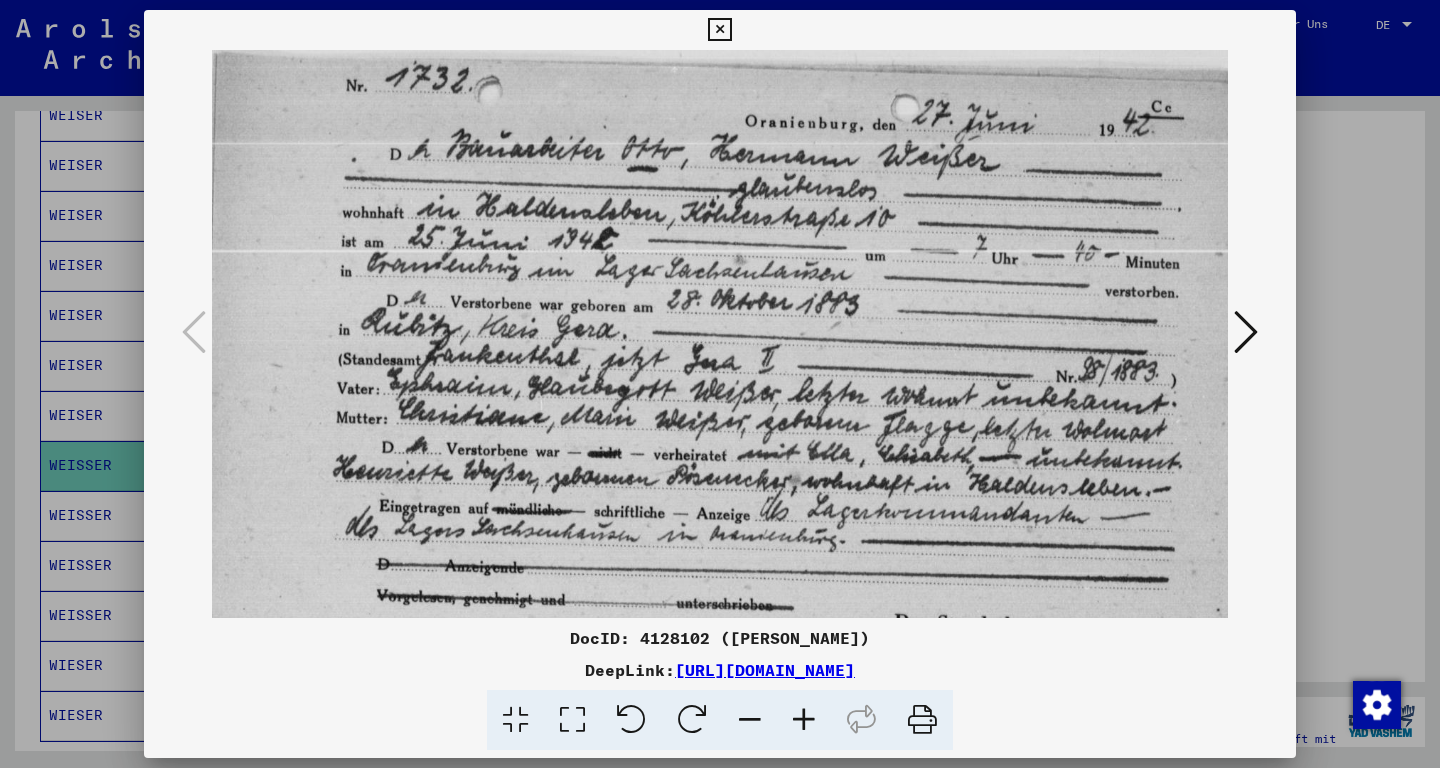 click at bounding box center (1246, 332) 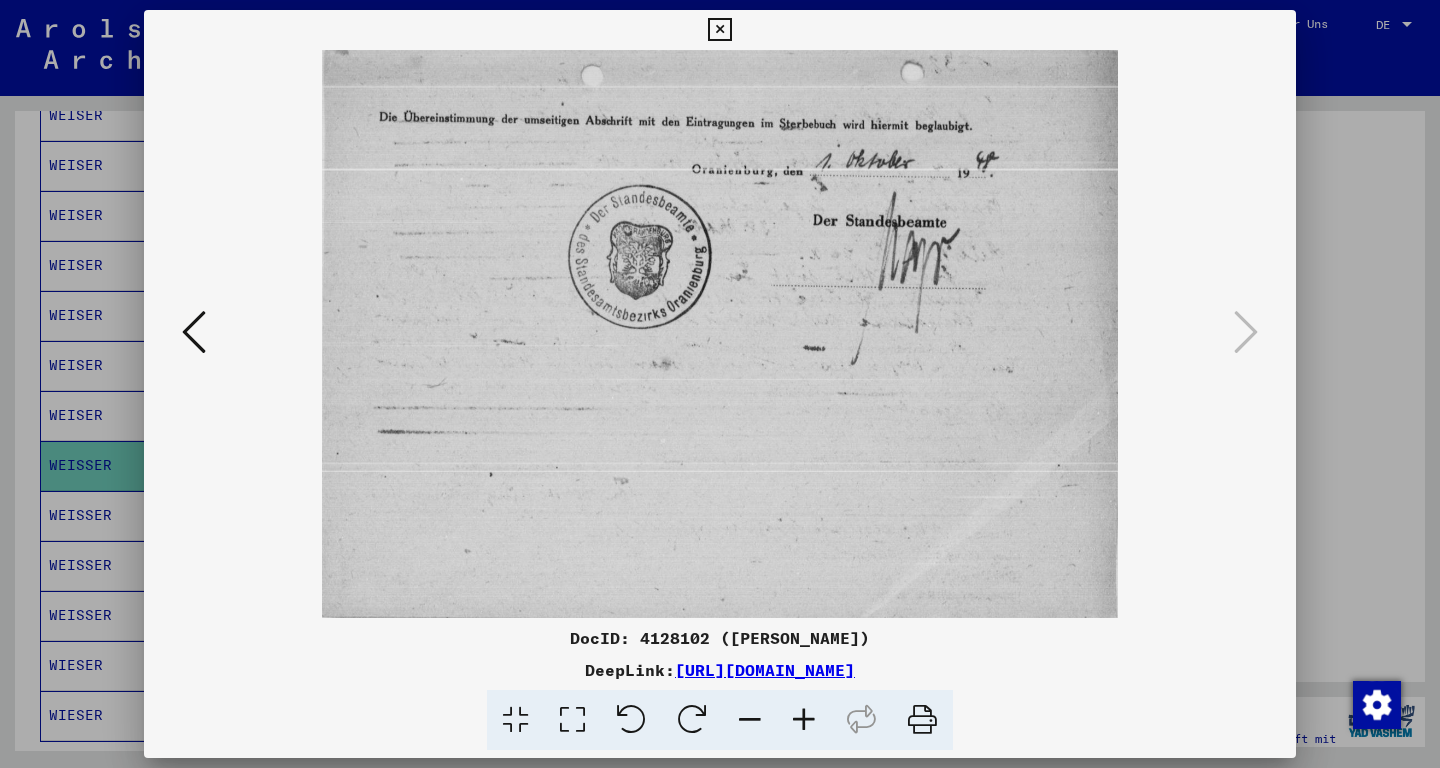 click at bounding box center (719, 30) 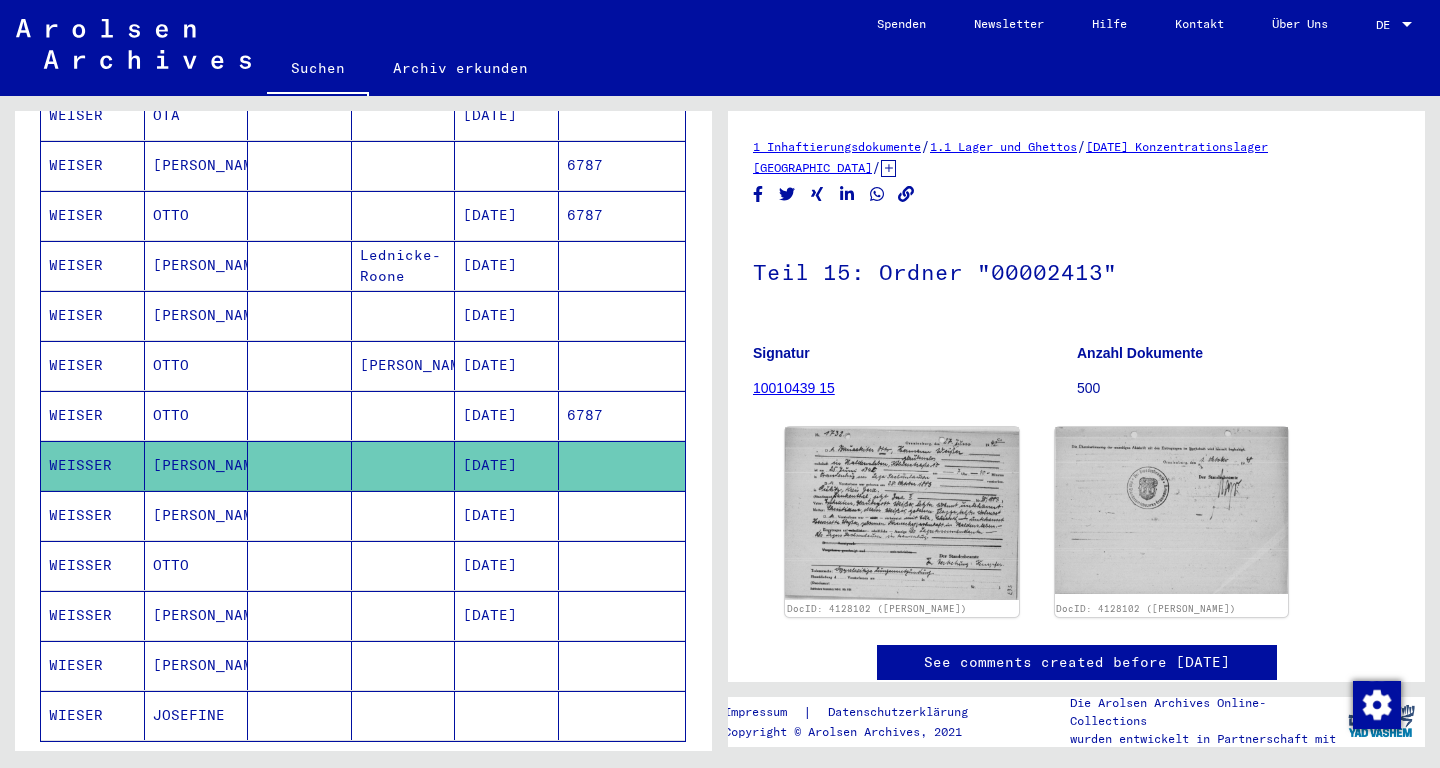 scroll, scrollTop: 840, scrollLeft: 0, axis: vertical 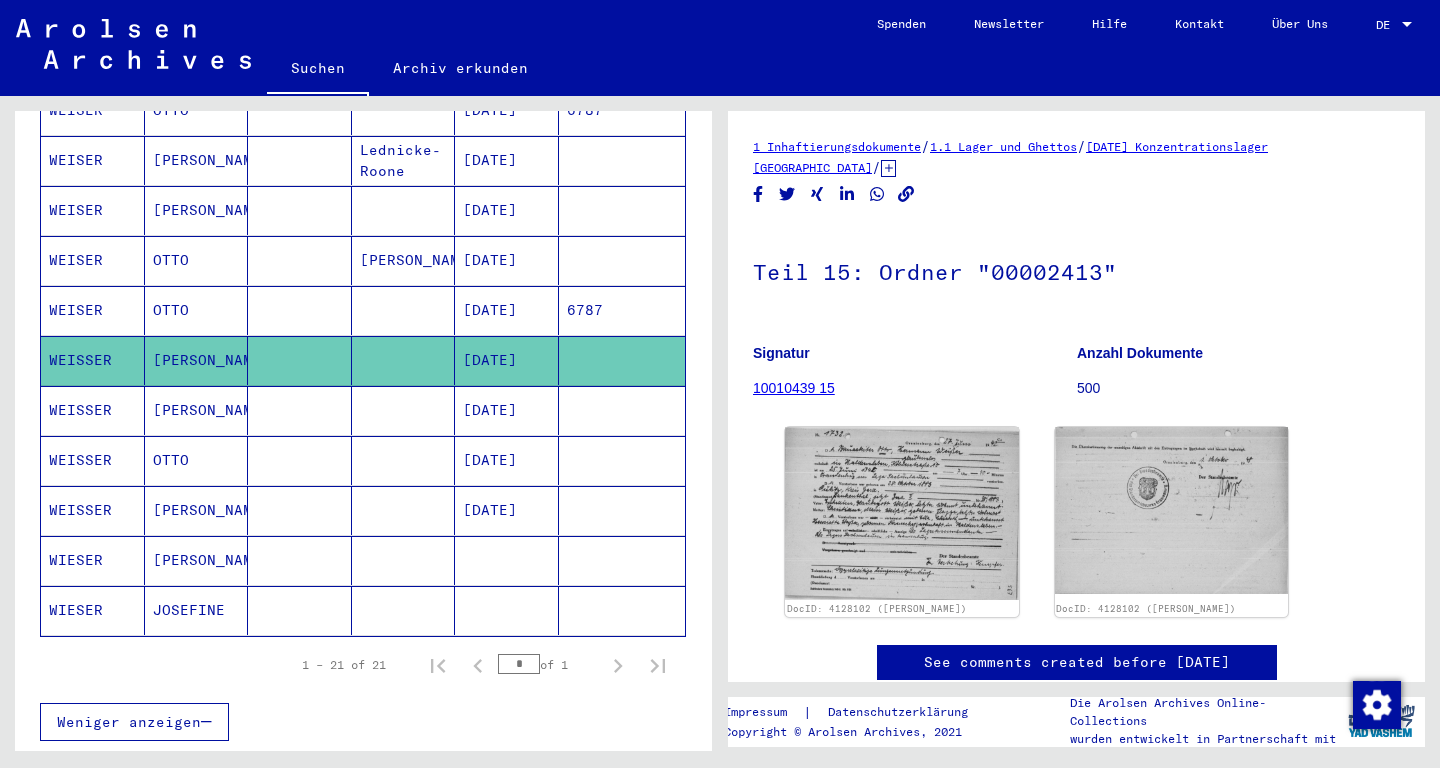 click on "WEISSER" at bounding box center [93, 460] 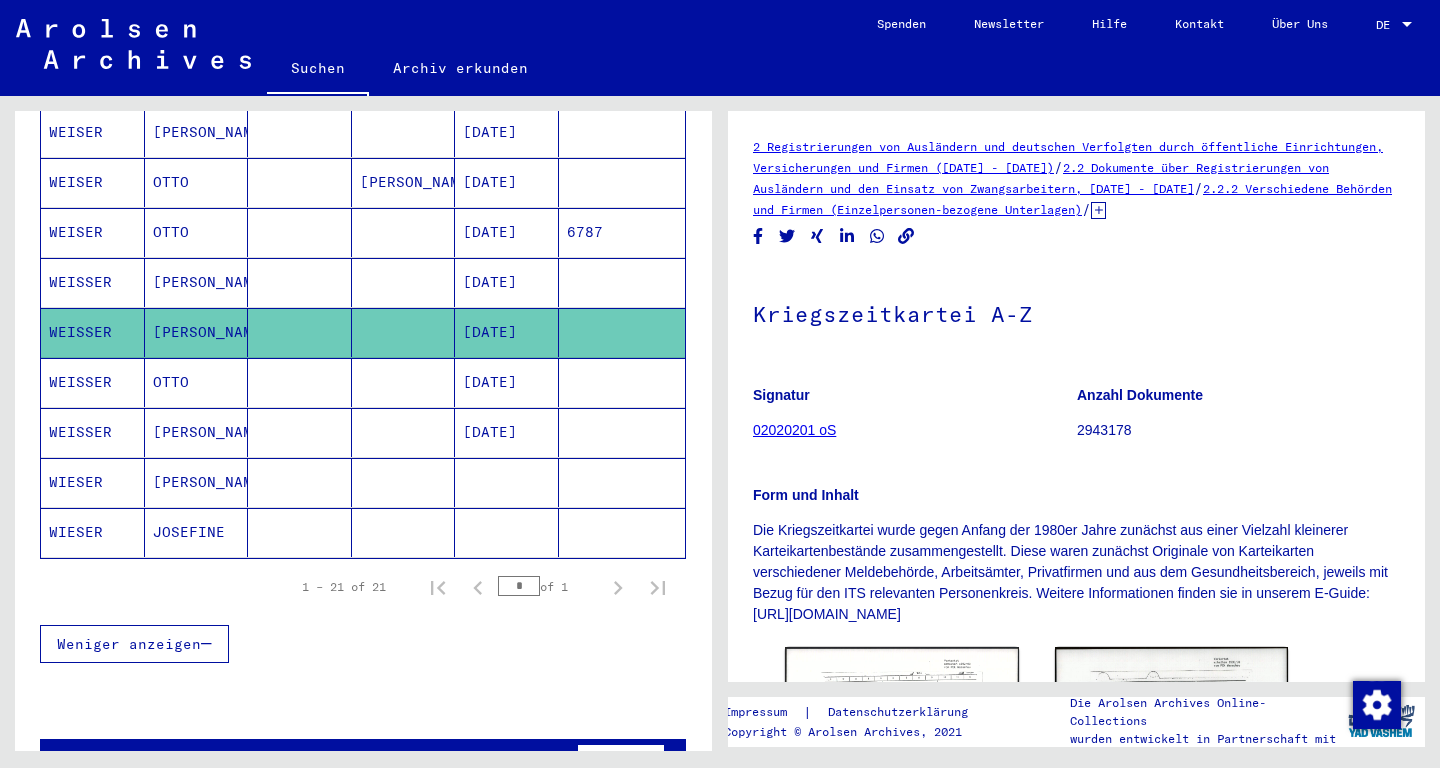 scroll, scrollTop: 958, scrollLeft: 0, axis: vertical 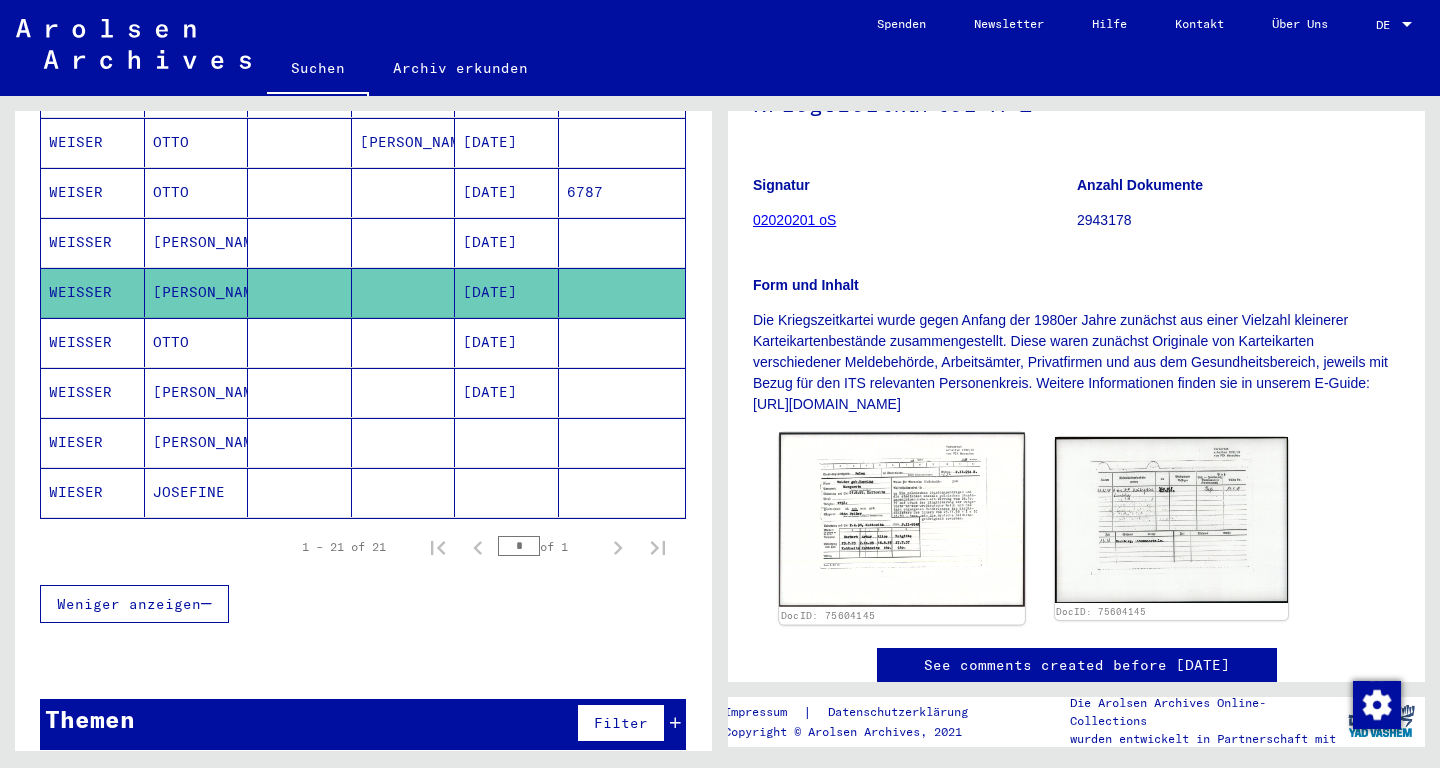 click 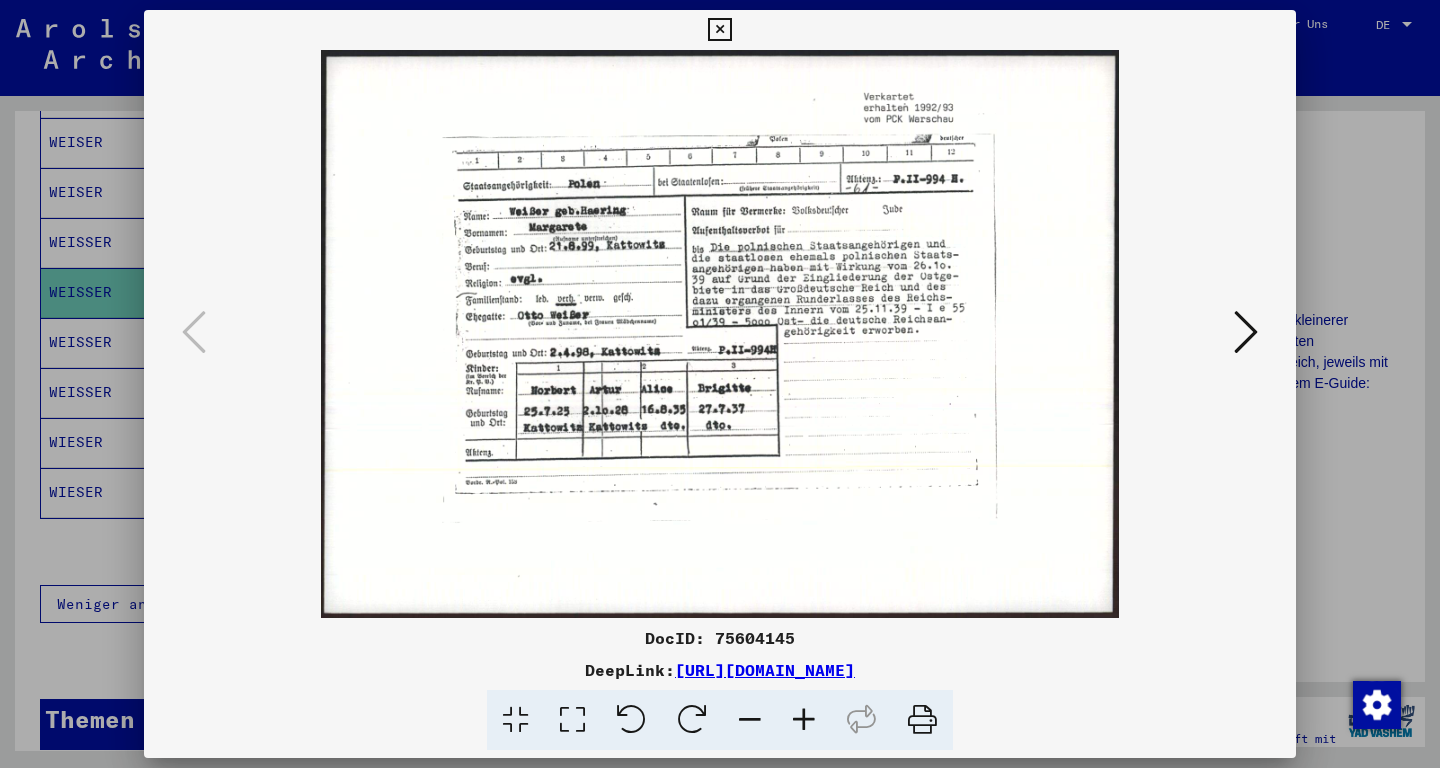 click at bounding box center (720, 334) 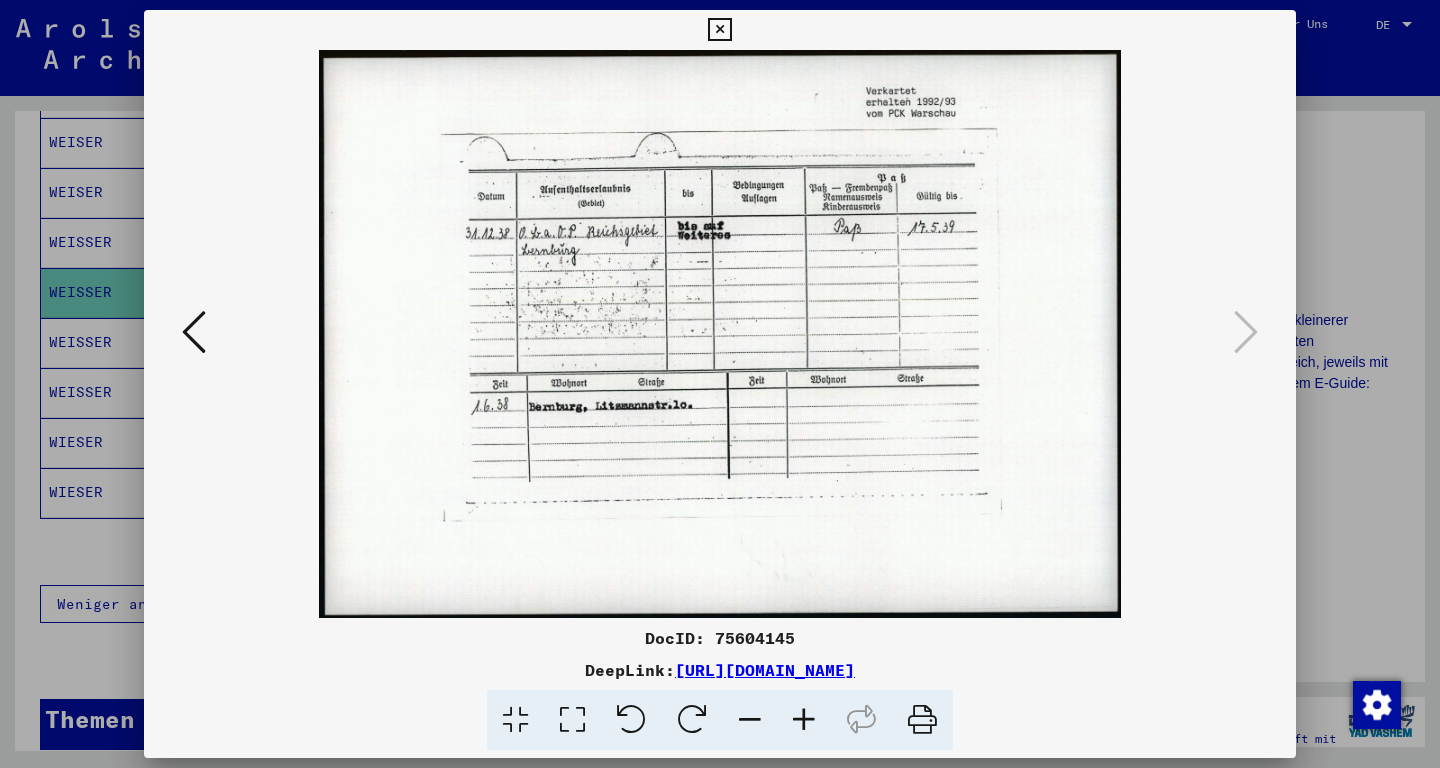 click at bounding box center (719, 30) 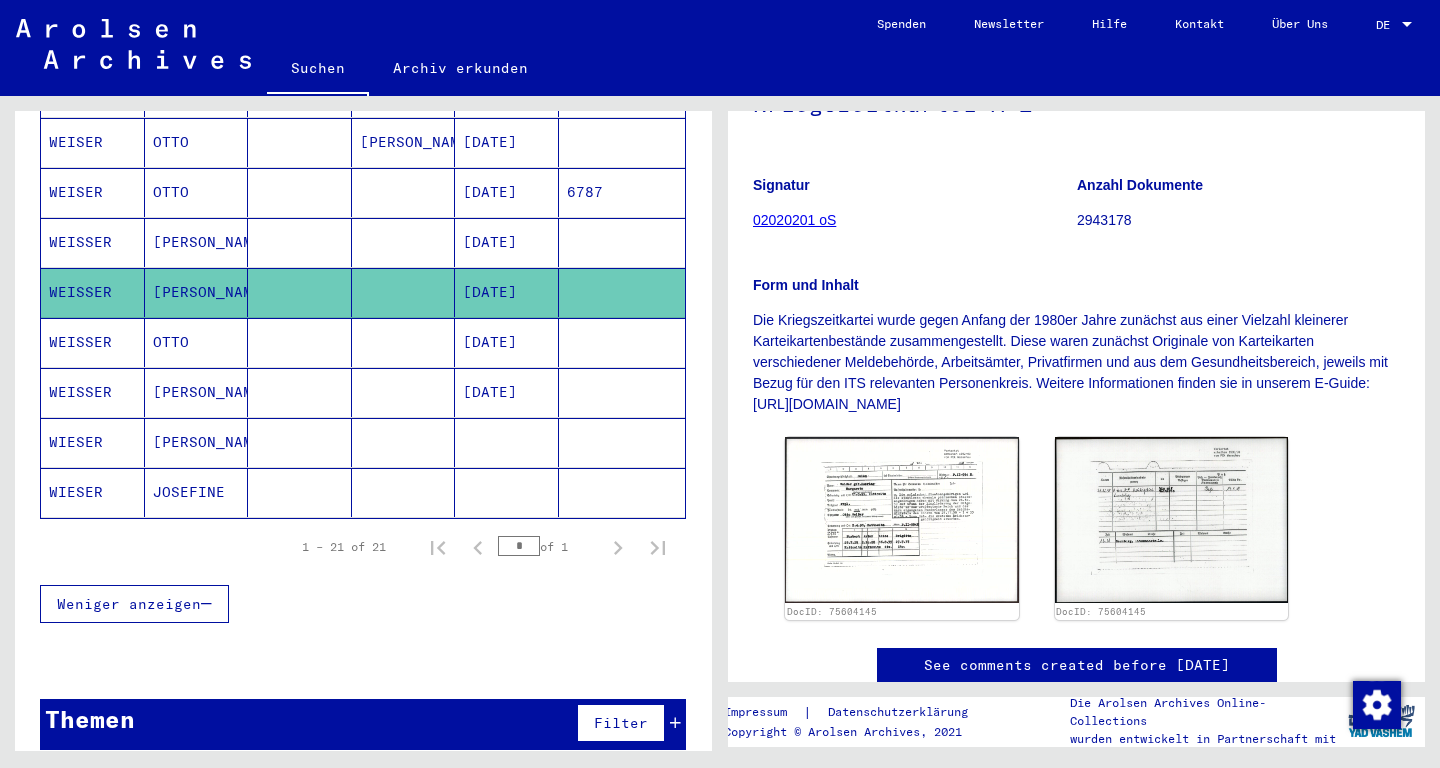click on "OTTO" at bounding box center (197, 392) 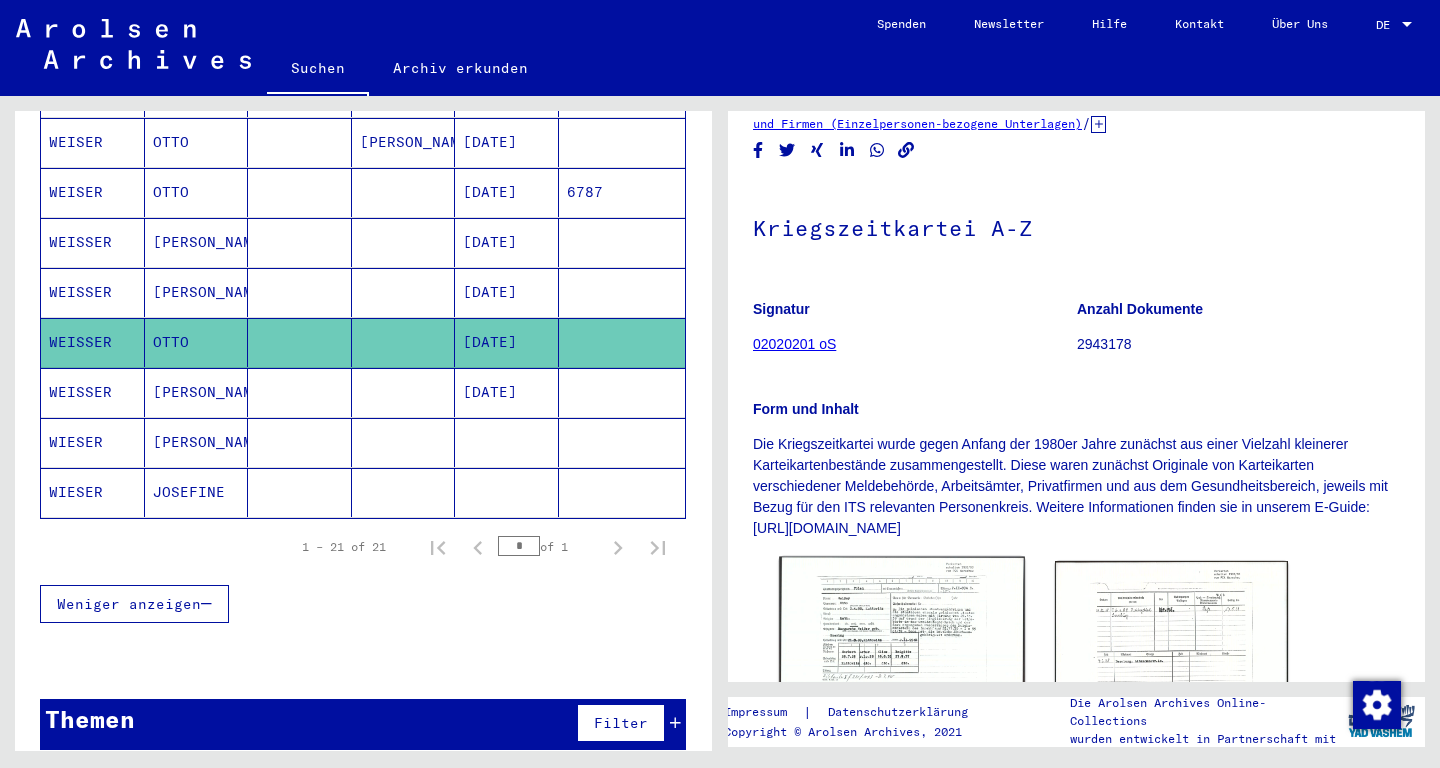 scroll, scrollTop: 210, scrollLeft: 0, axis: vertical 